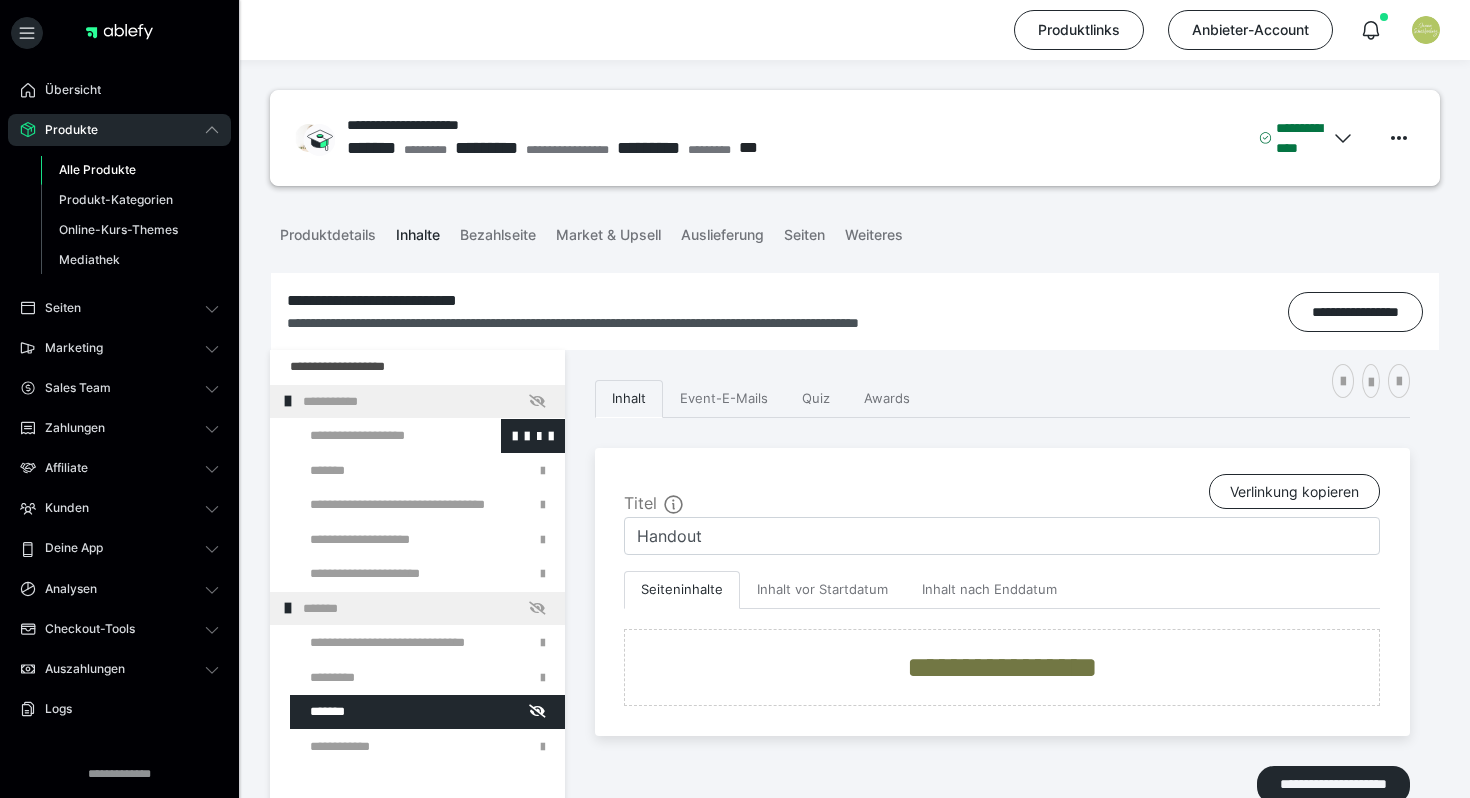 click at bounding box center [375, 436] 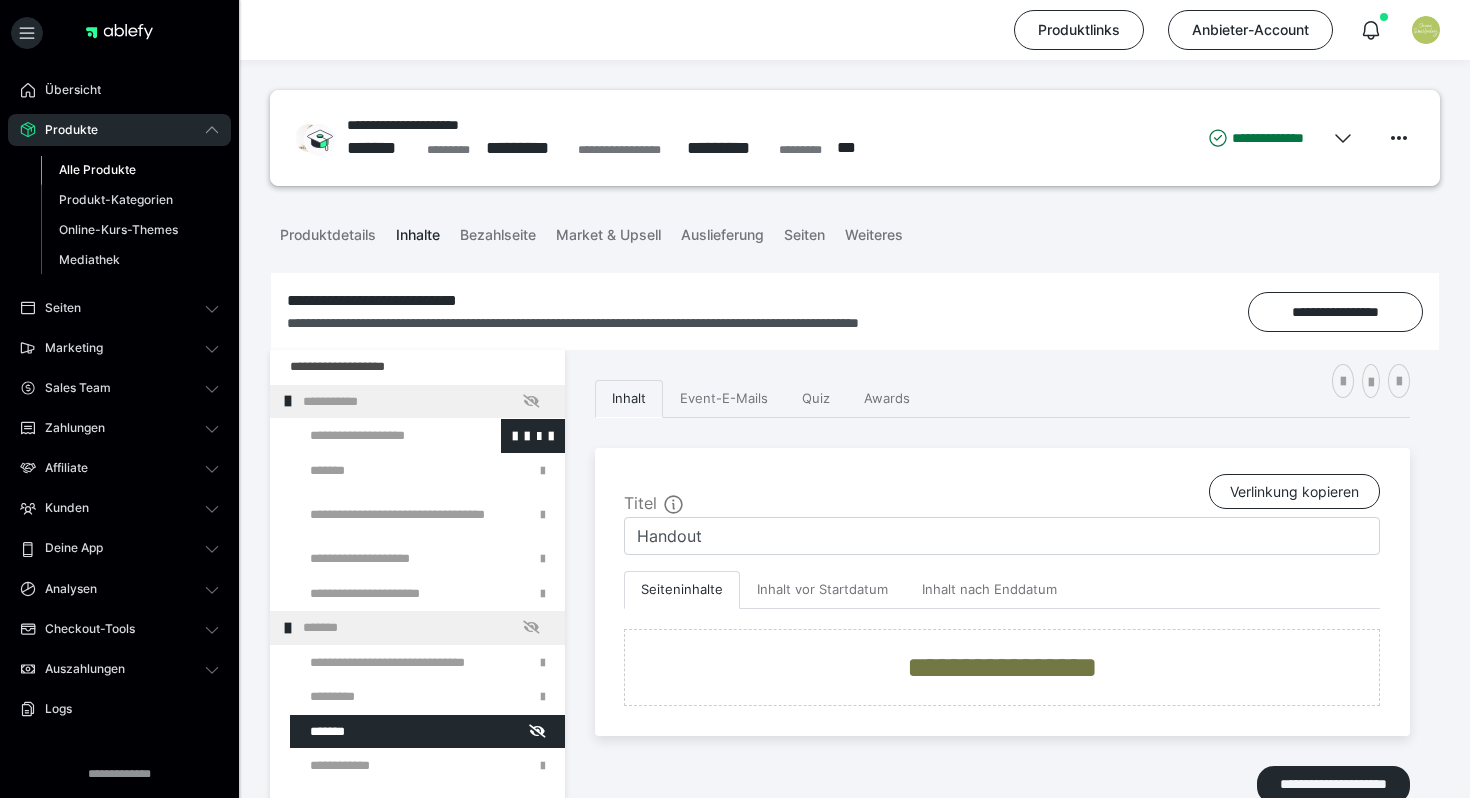 scroll, scrollTop: 270, scrollLeft: 0, axis: vertical 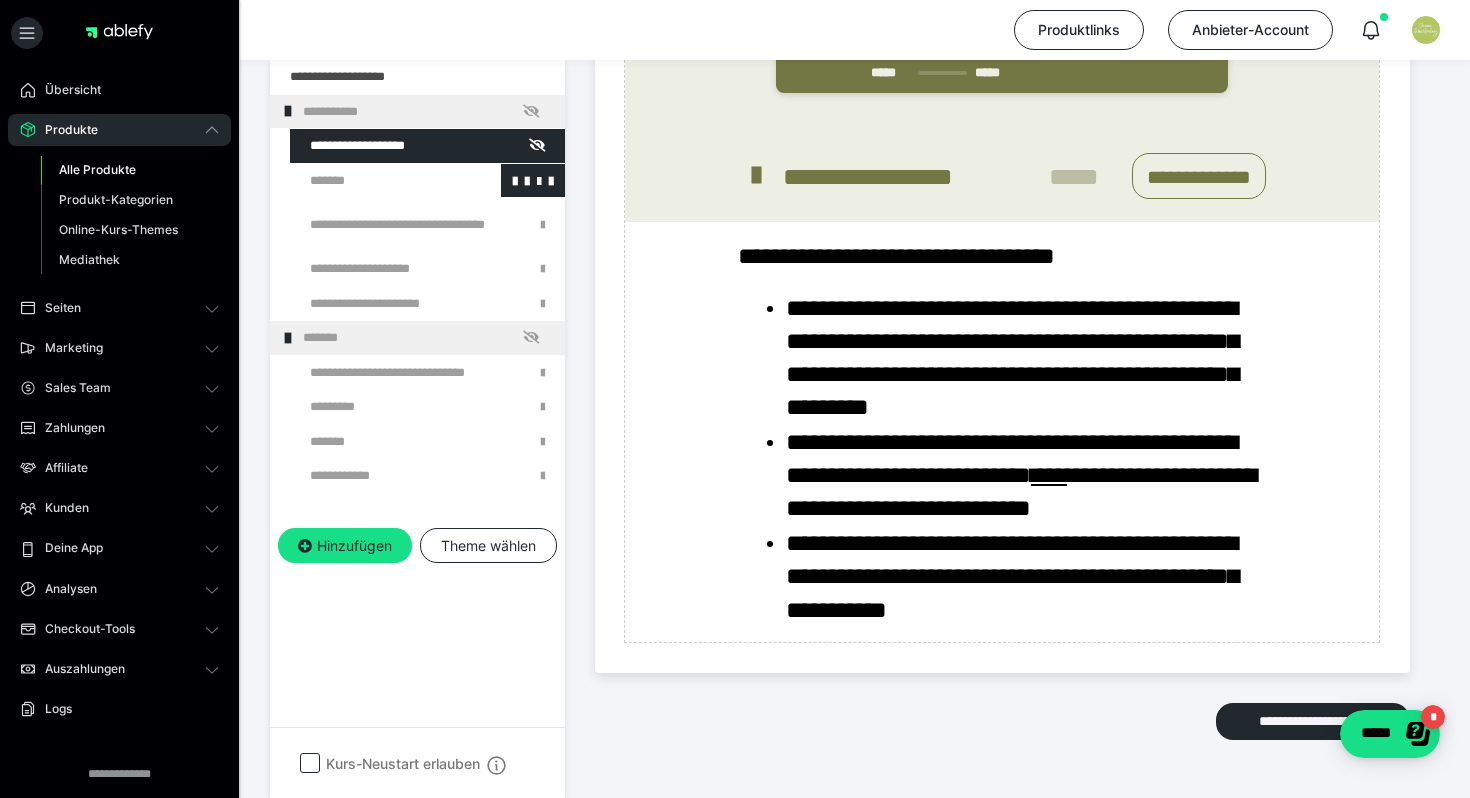 click at bounding box center [375, 181] 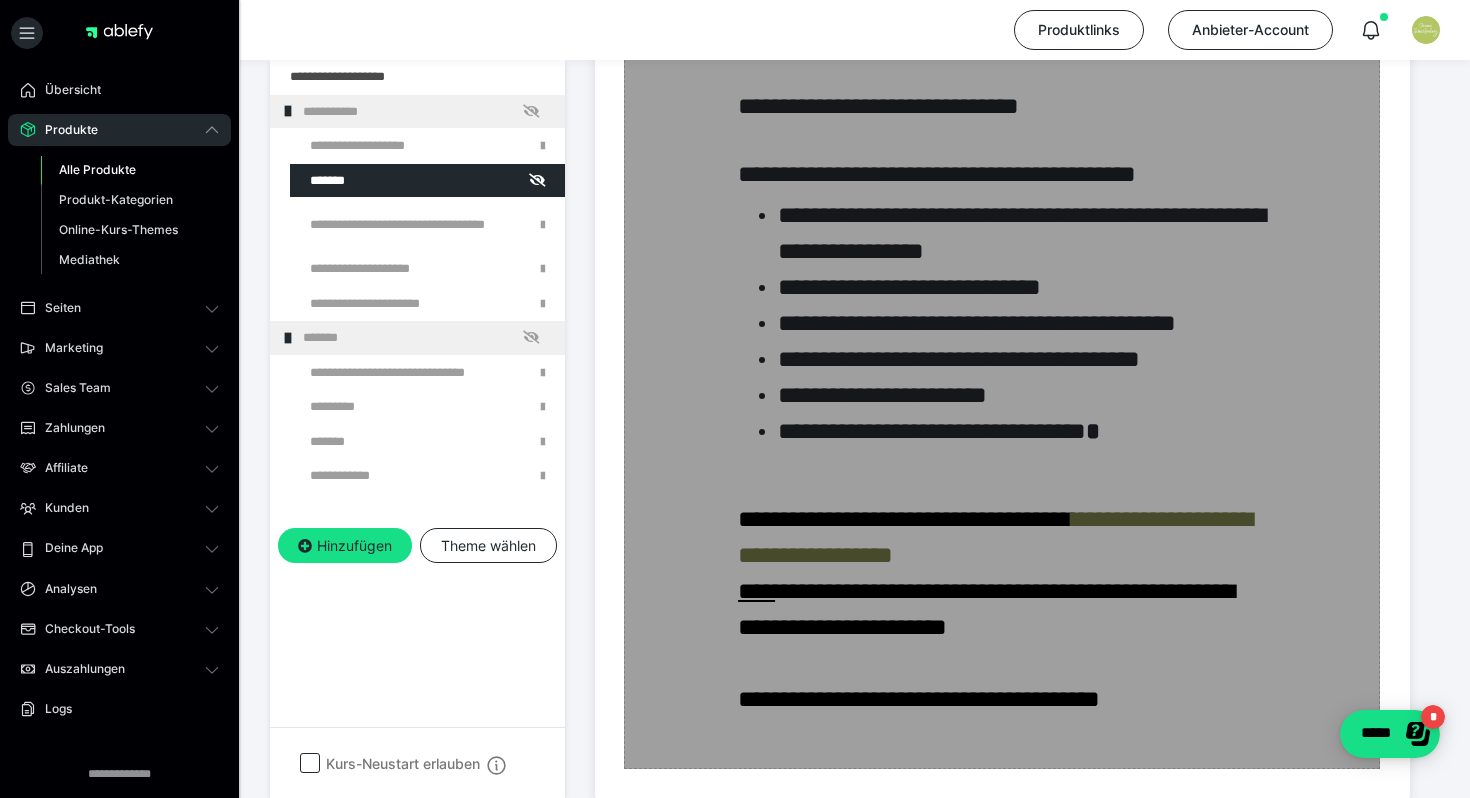 scroll, scrollTop: 692, scrollLeft: 0, axis: vertical 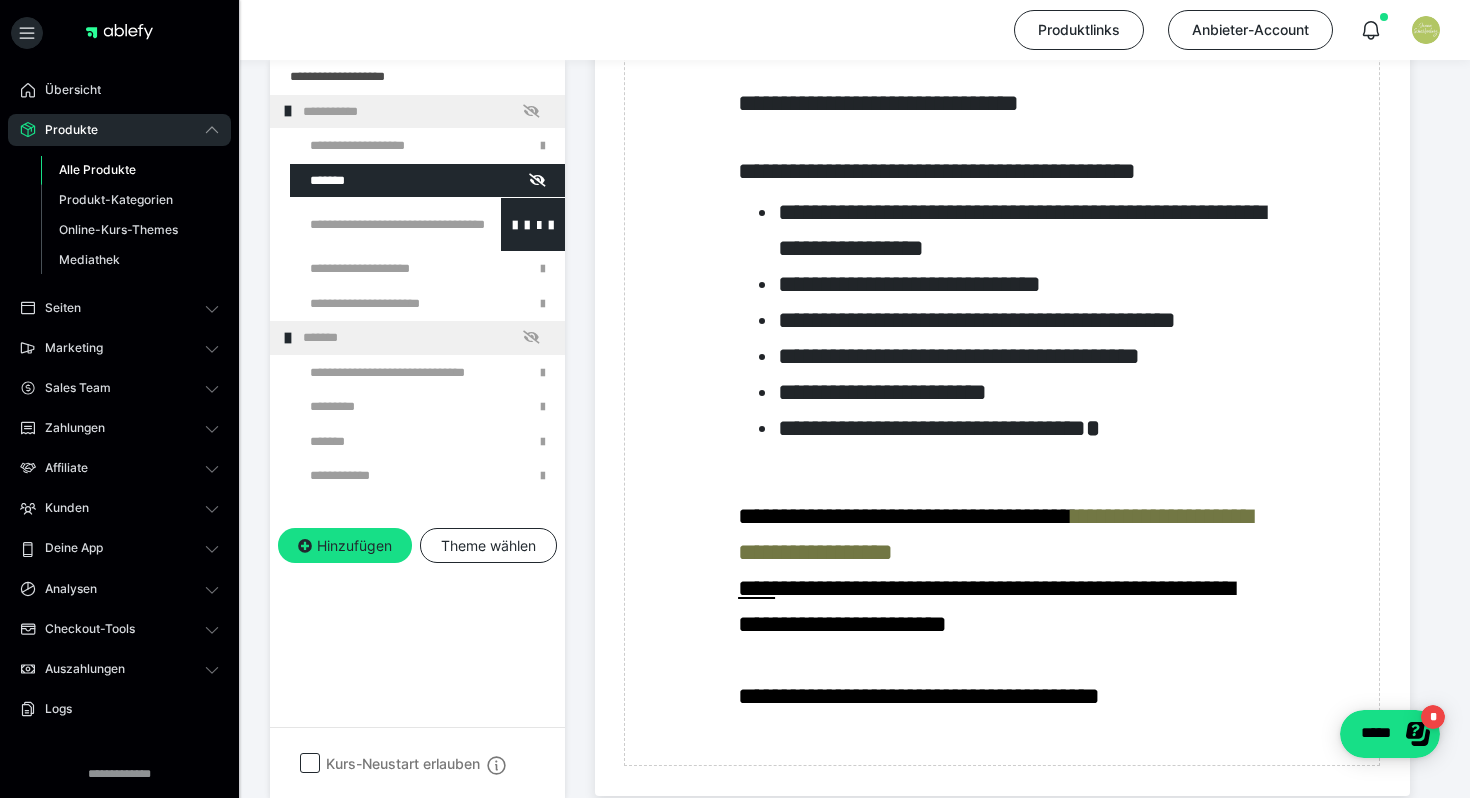 click at bounding box center [375, 224] 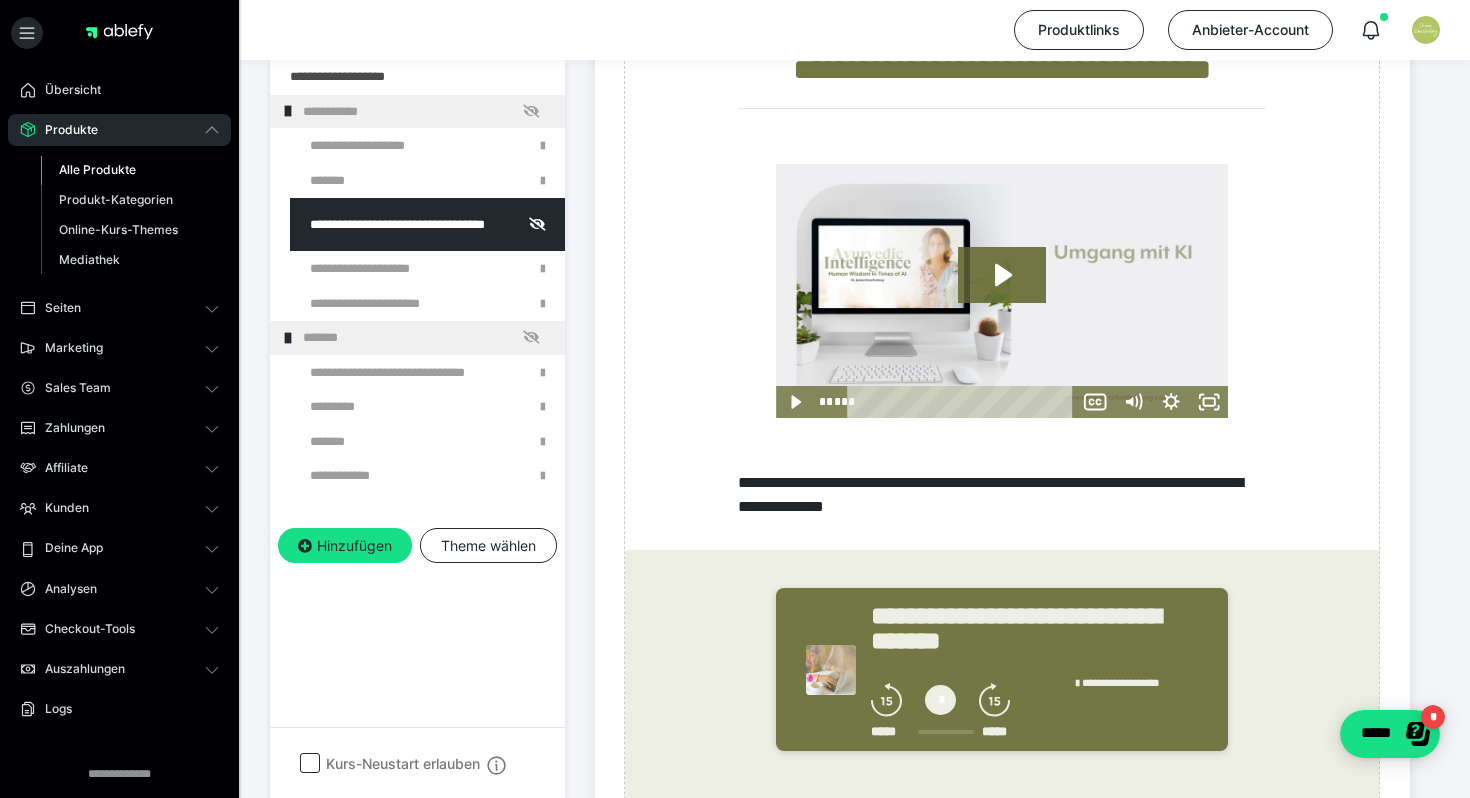 scroll, scrollTop: 594, scrollLeft: 0, axis: vertical 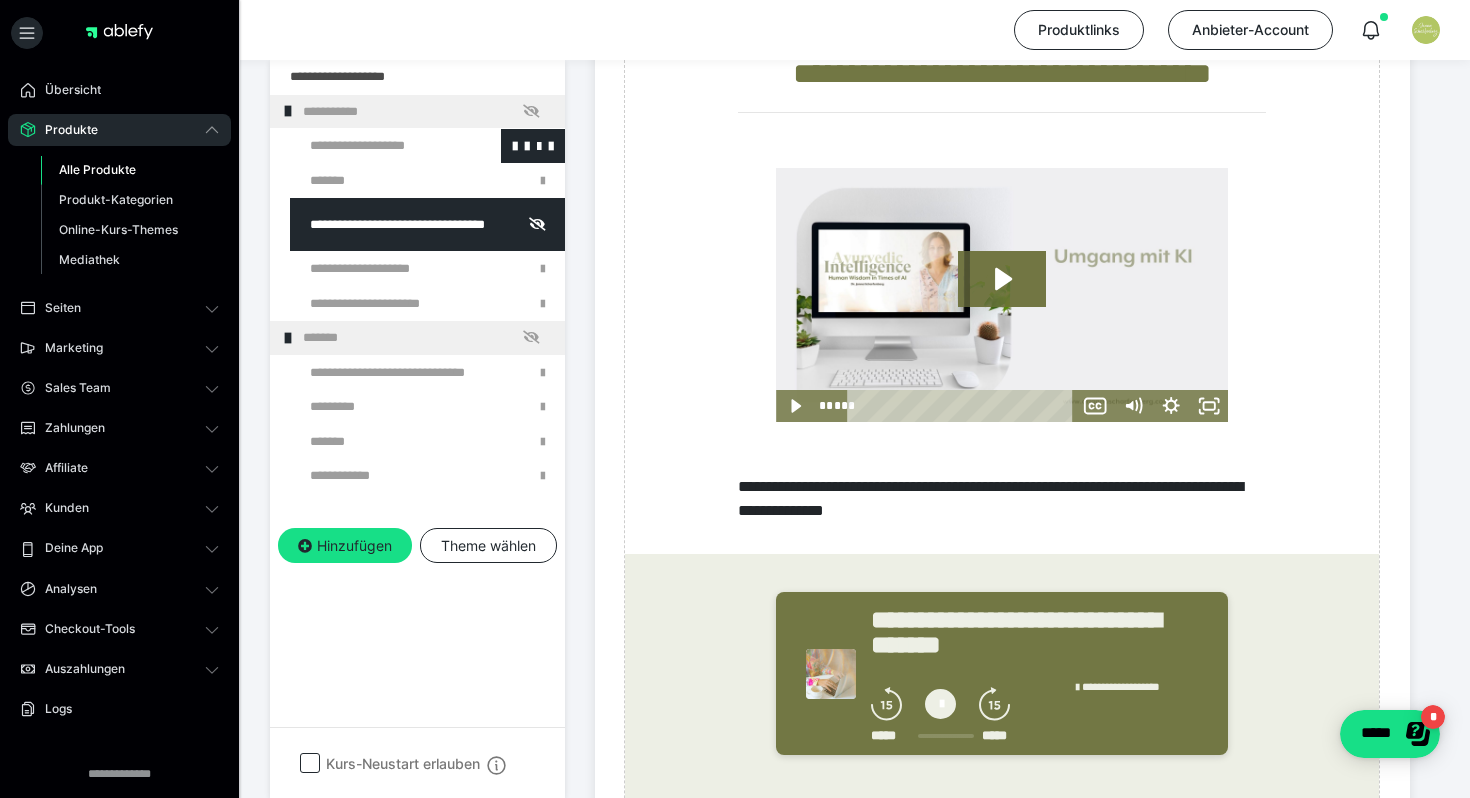 click at bounding box center [375, 146] 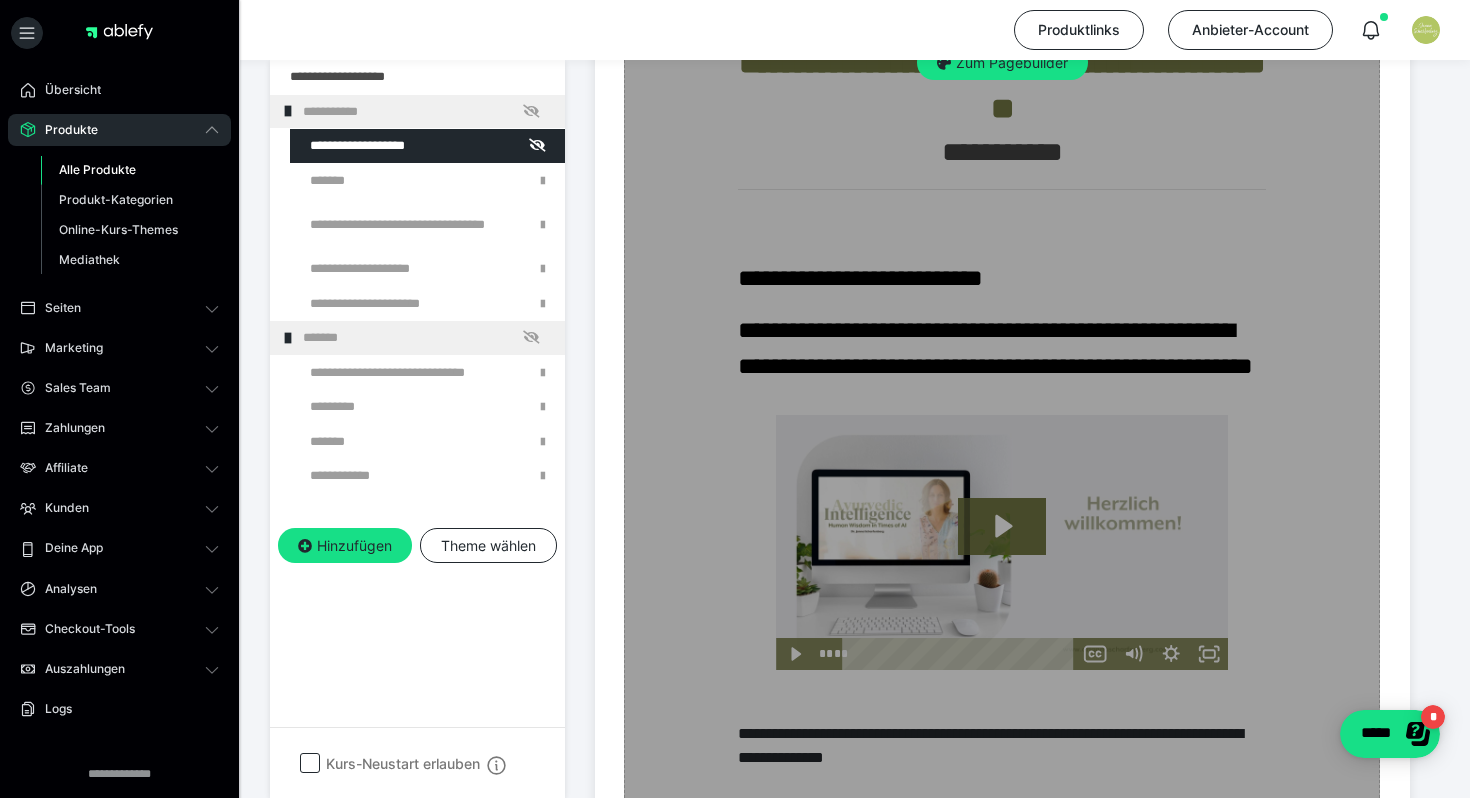 scroll, scrollTop: 600, scrollLeft: 0, axis: vertical 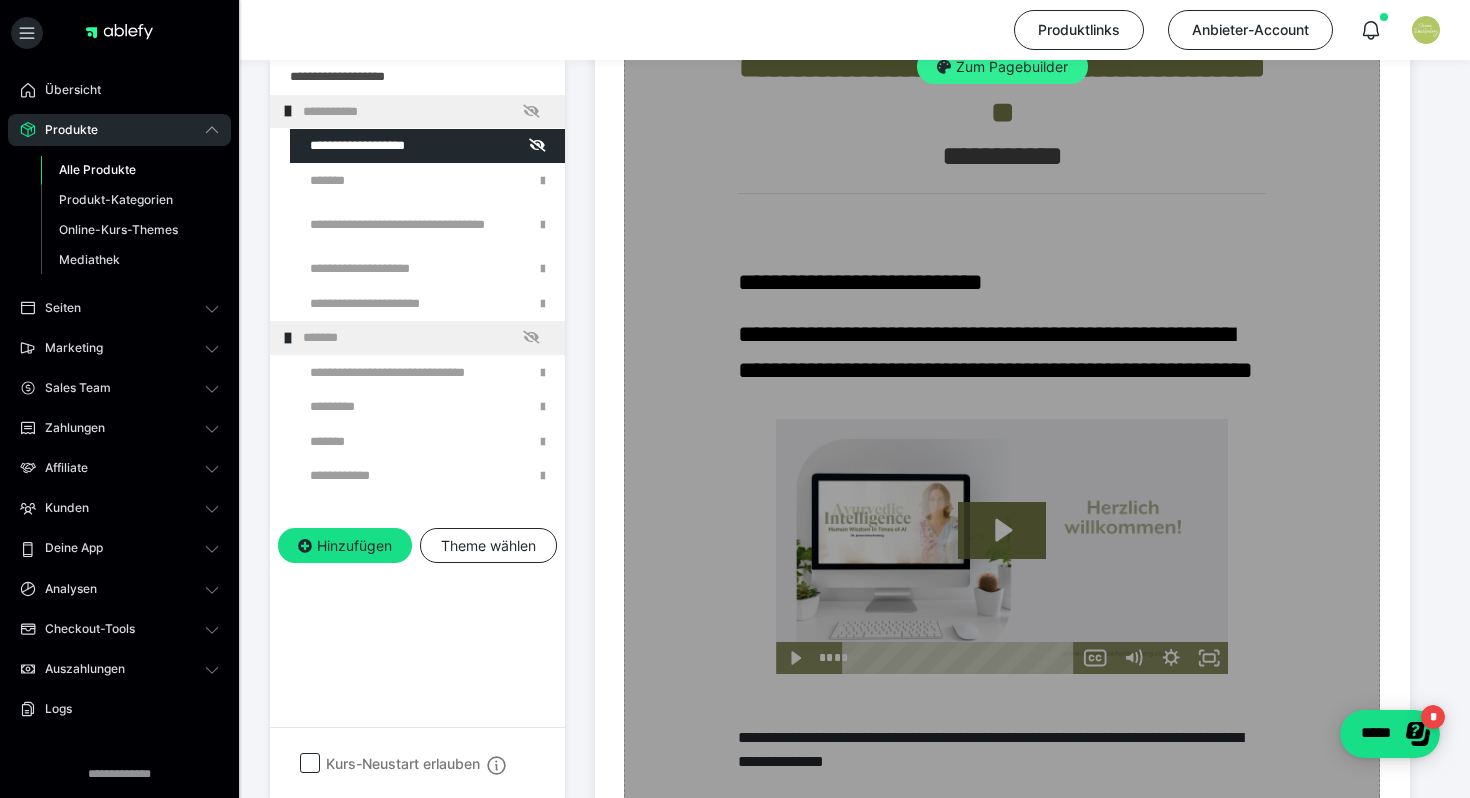 click on "Zum Pagebuilder" at bounding box center (1002, 67) 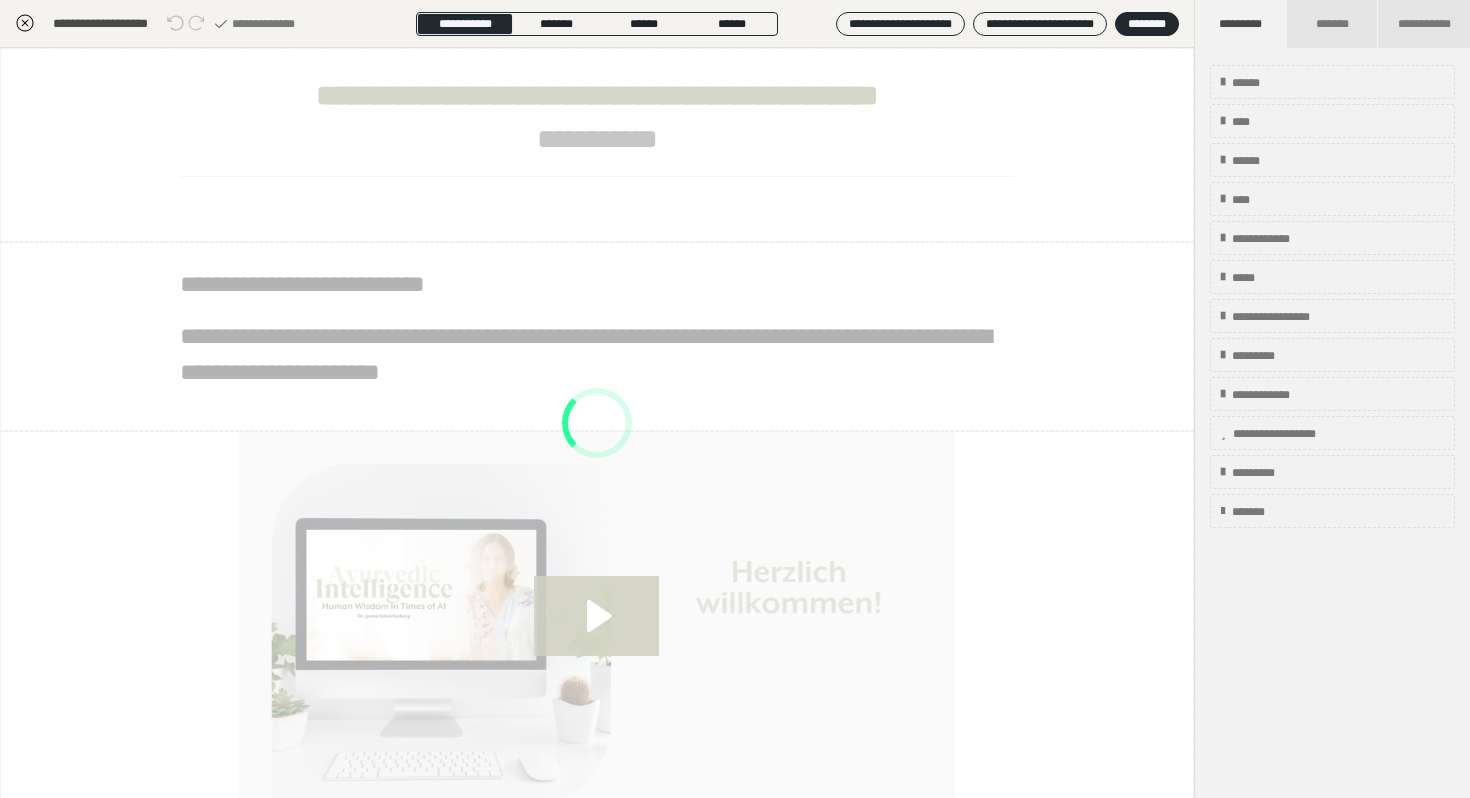scroll, scrollTop: 290, scrollLeft: 0, axis: vertical 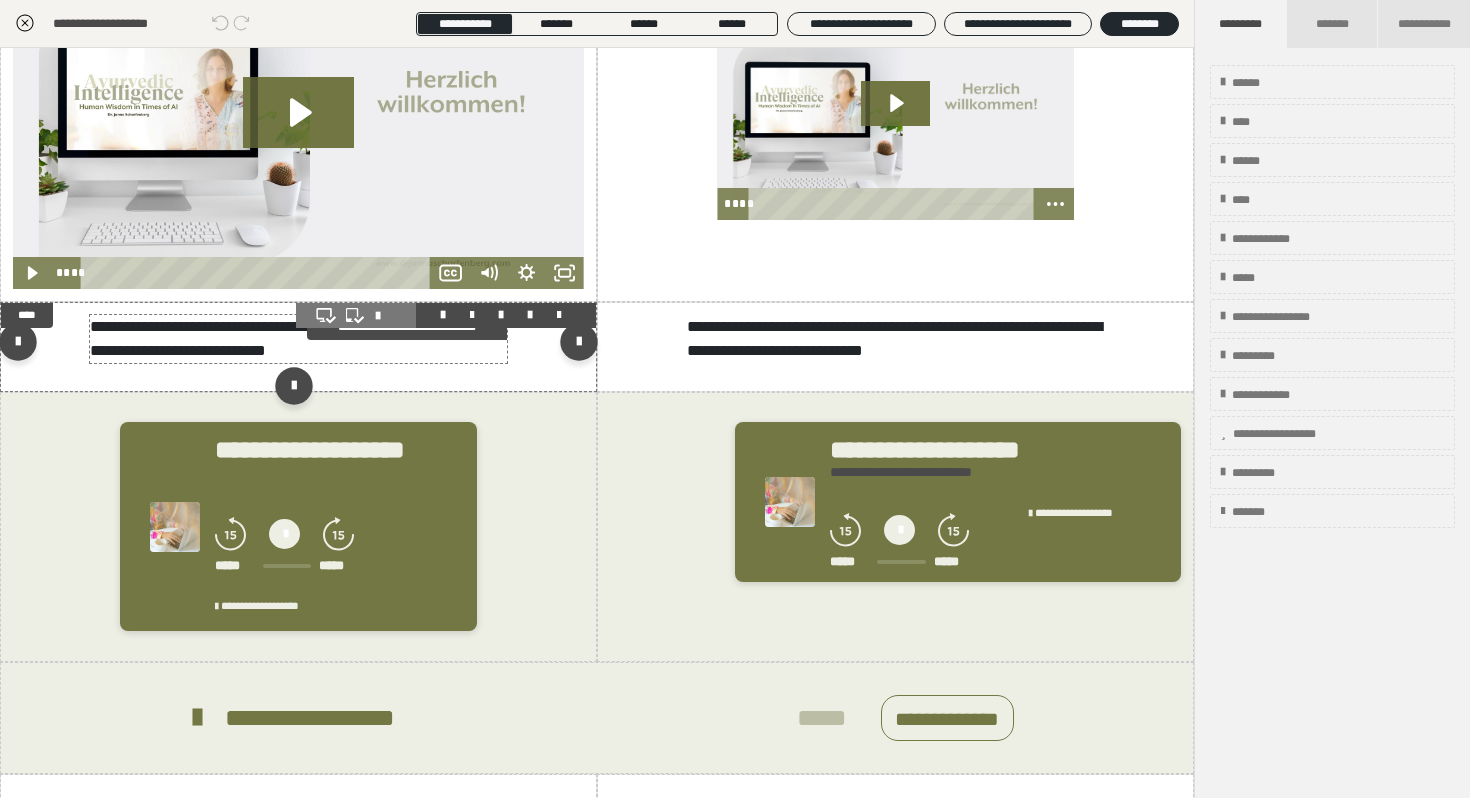 click on "**********" at bounding box center (298, 339) 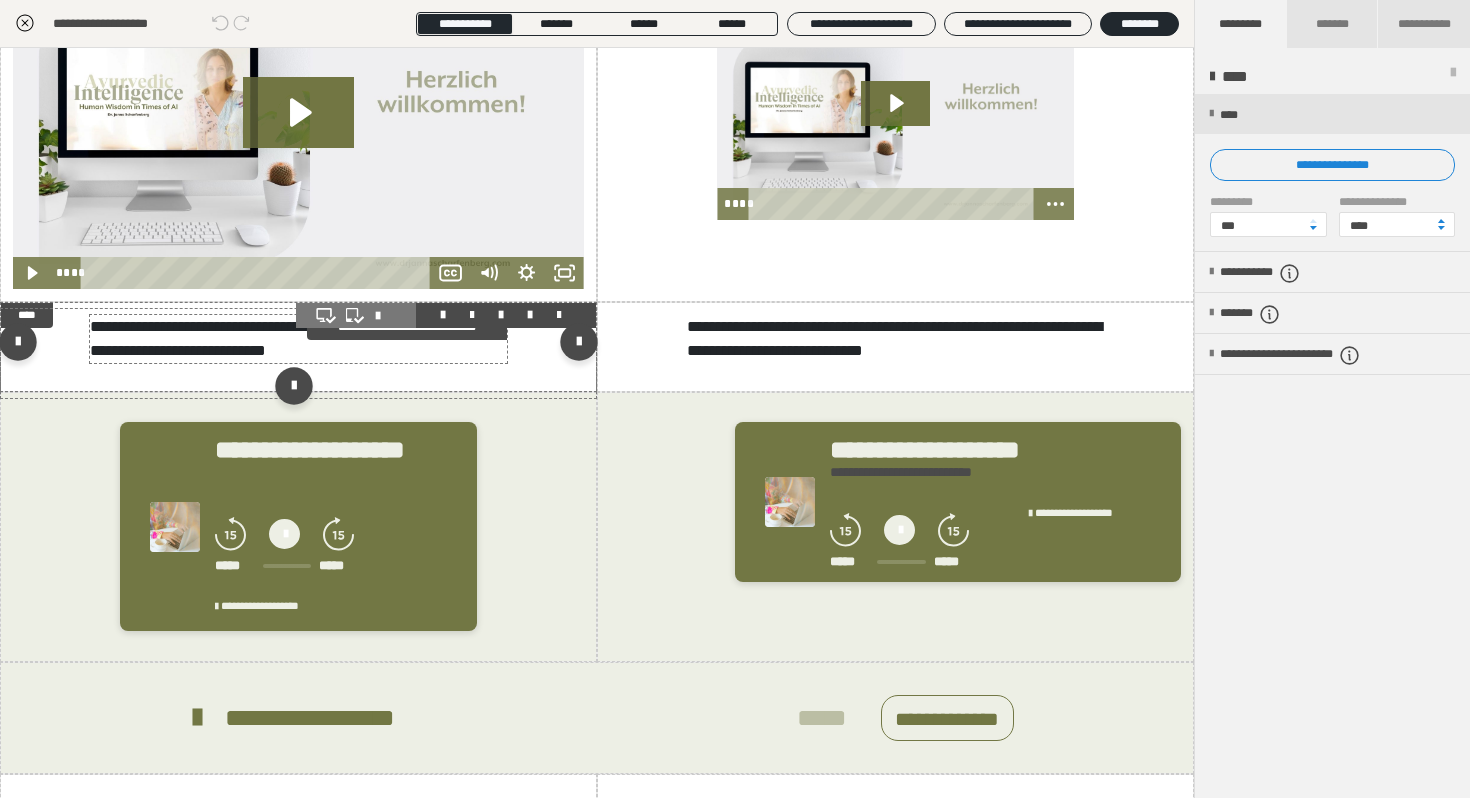 click on "**********" at bounding box center (298, 339) 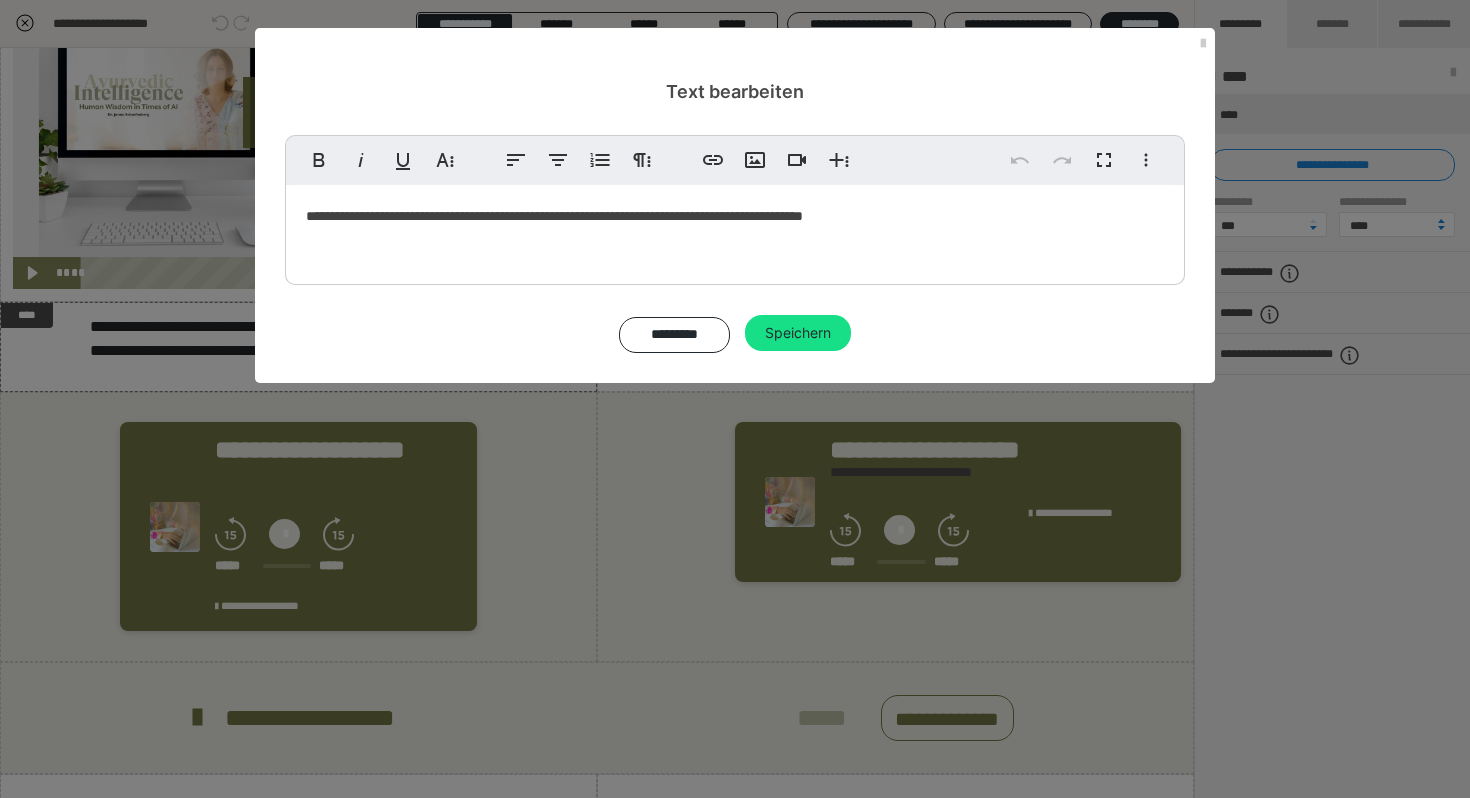 click on "**********" at bounding box center [554, 216] 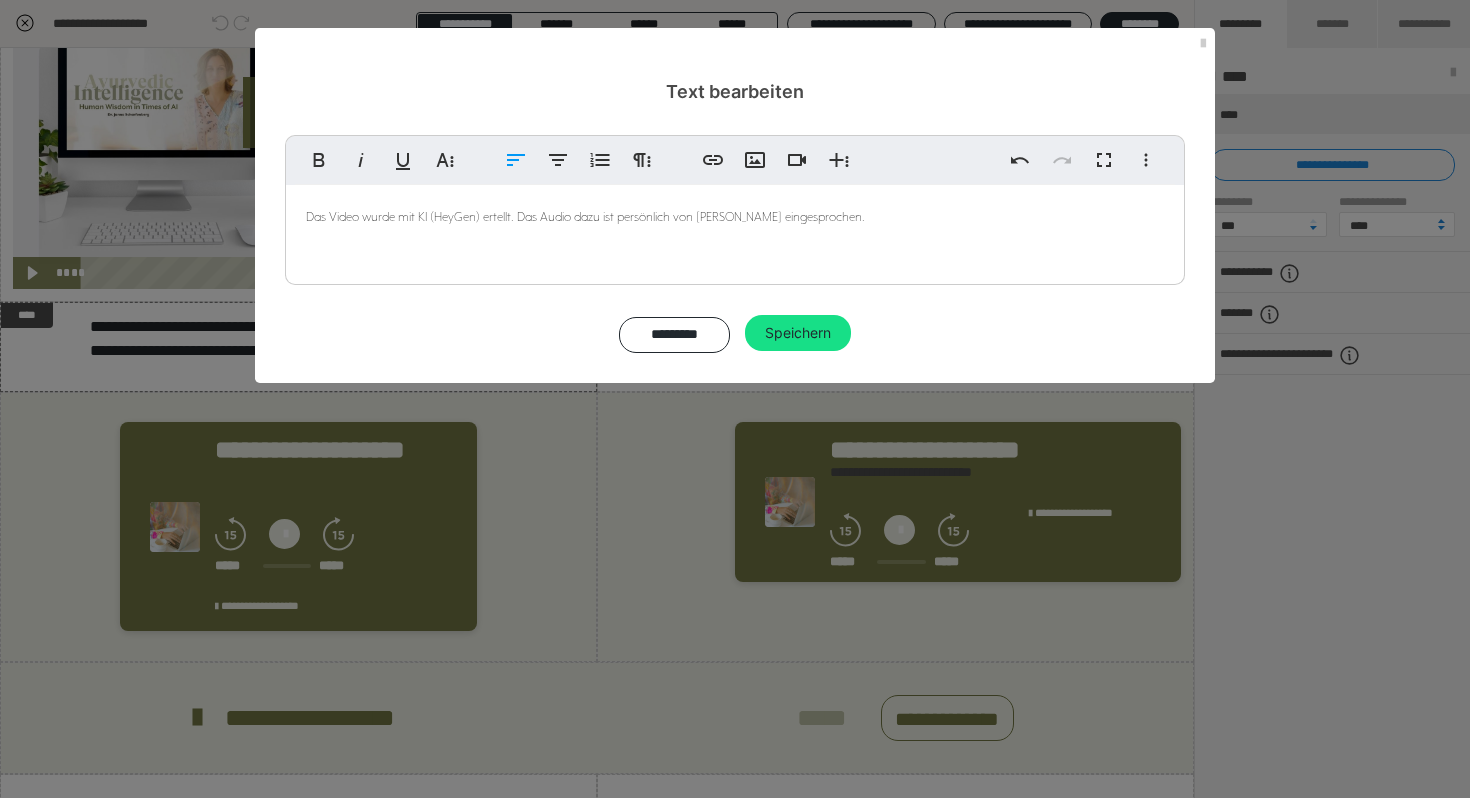 type 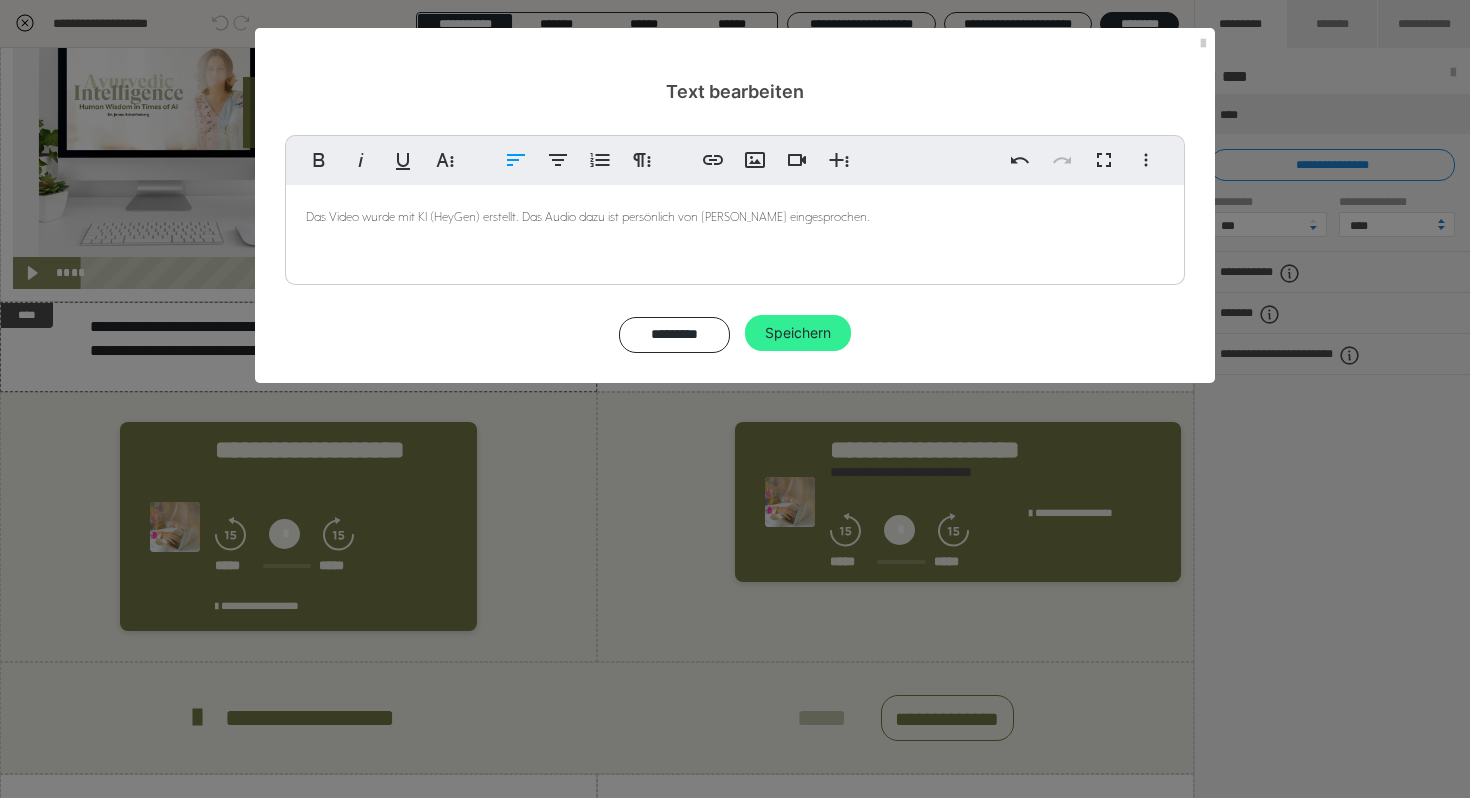 click on "Speichern" at bounding box center [798, 333] 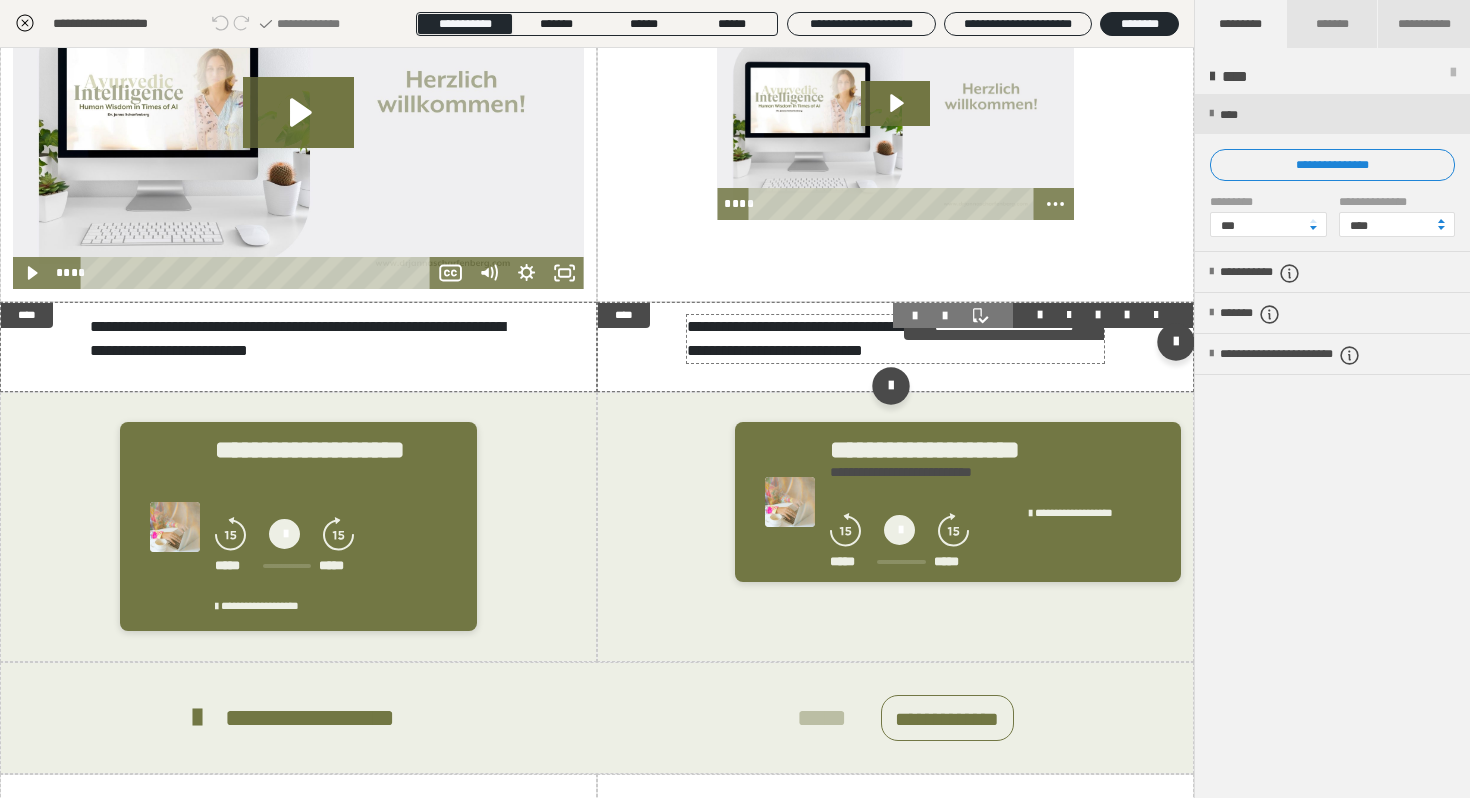 click on "**********" at bounding box center (894, 338) 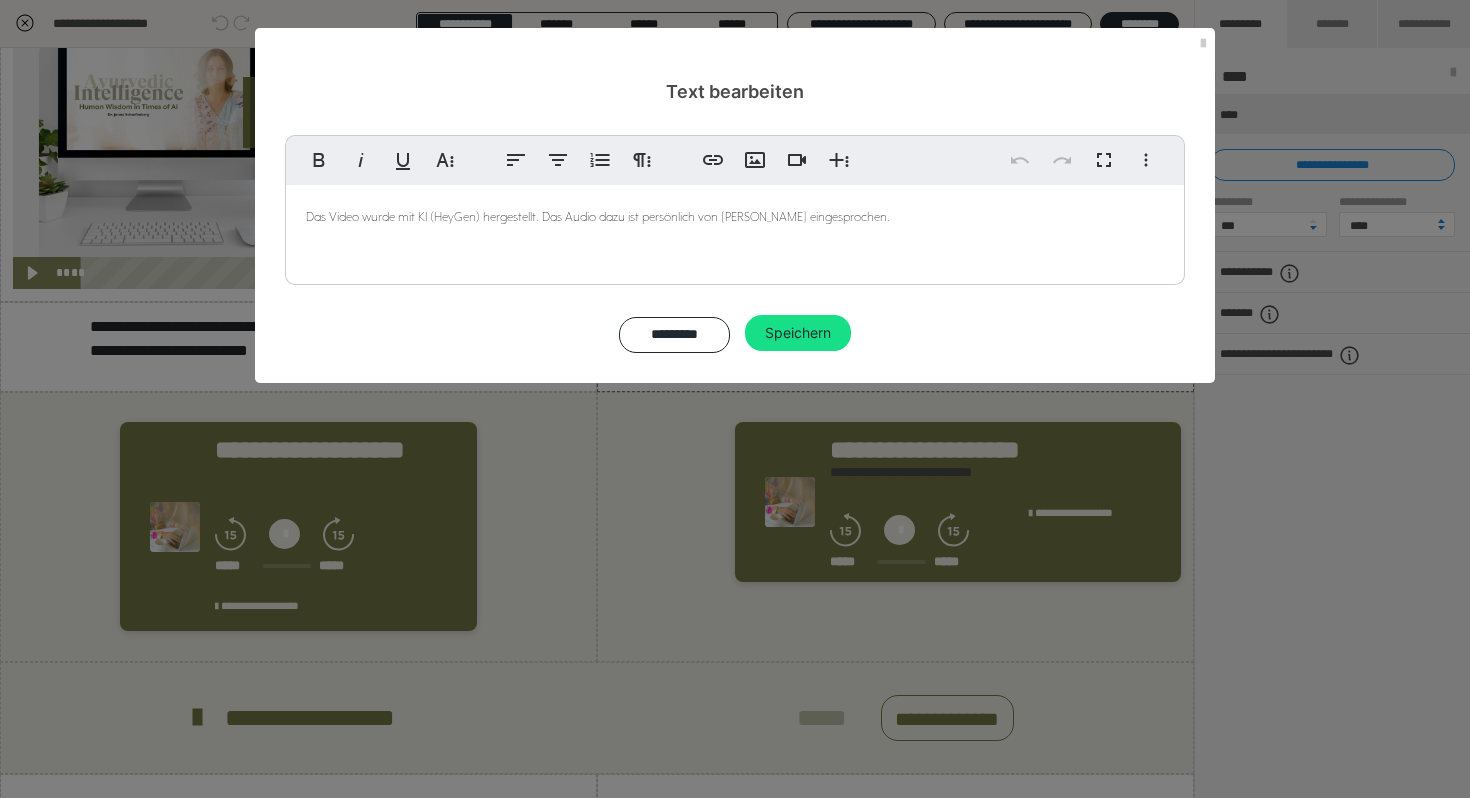 click on "Das Video wurde mit KI (HeyGen) hergestellt. Das Audio dazu ist persönlich von [PERSON_NAME] eingesprochen." at bounding box center (598, 217) 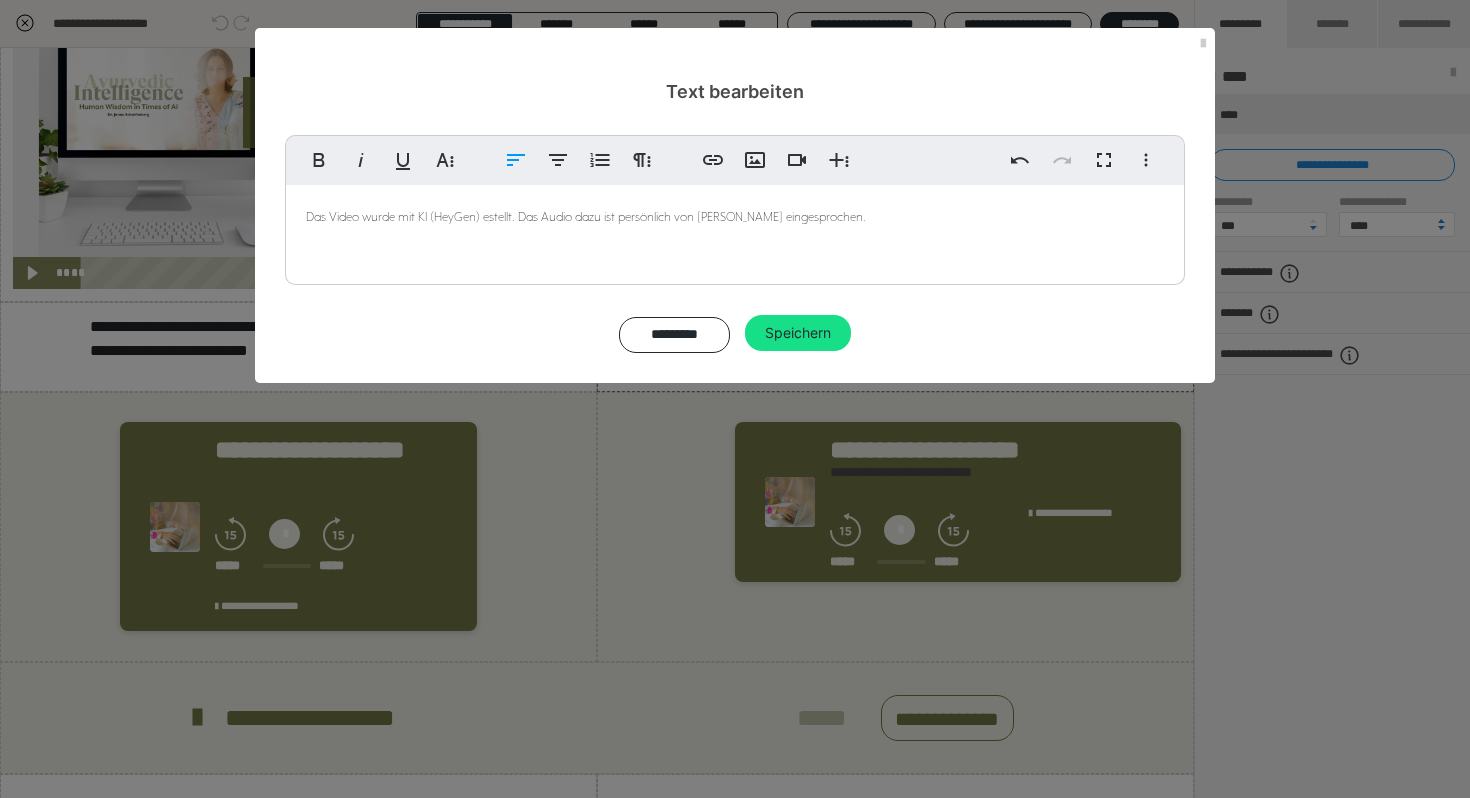 type 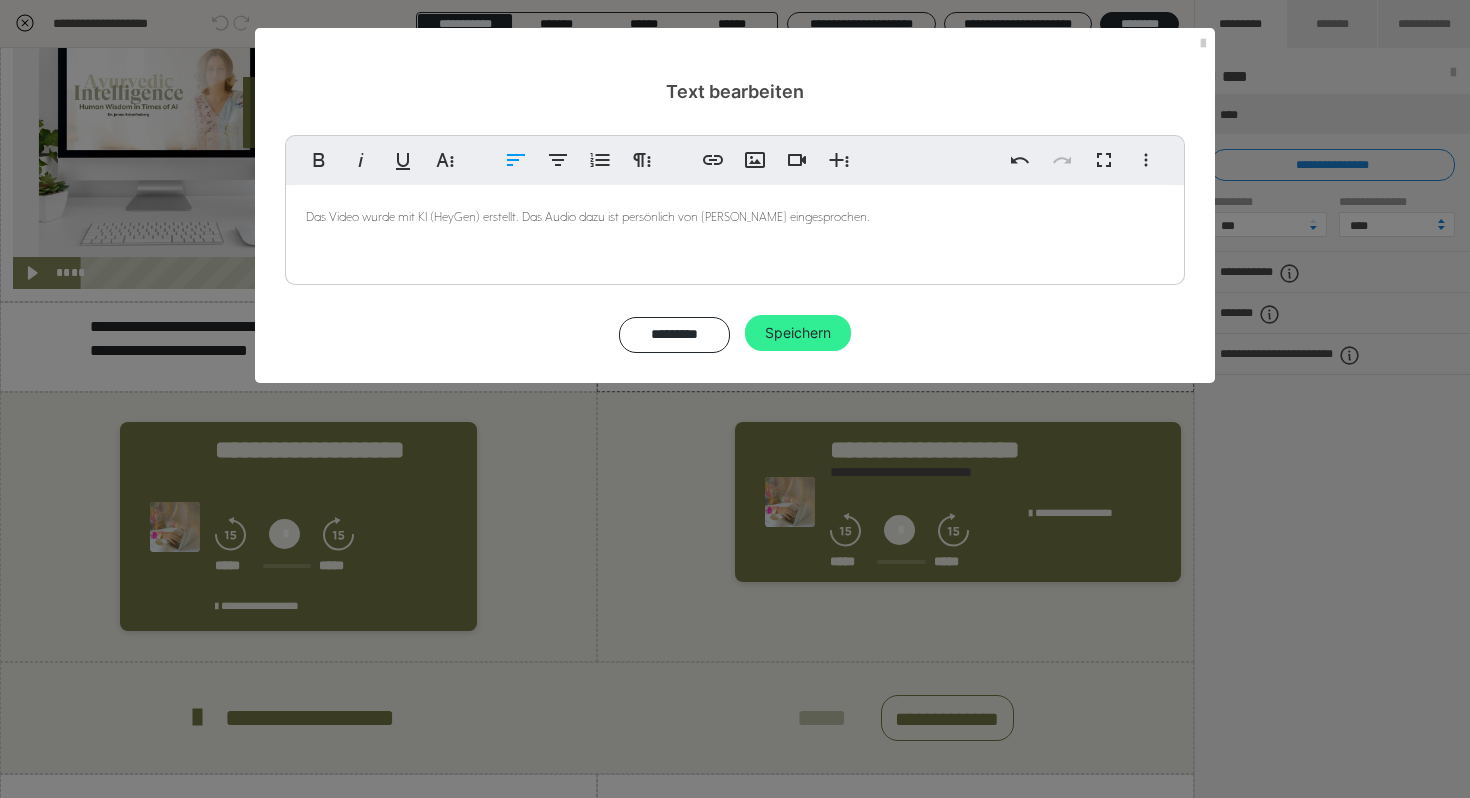 click on "Speichern" at bounding box center [798, 333] 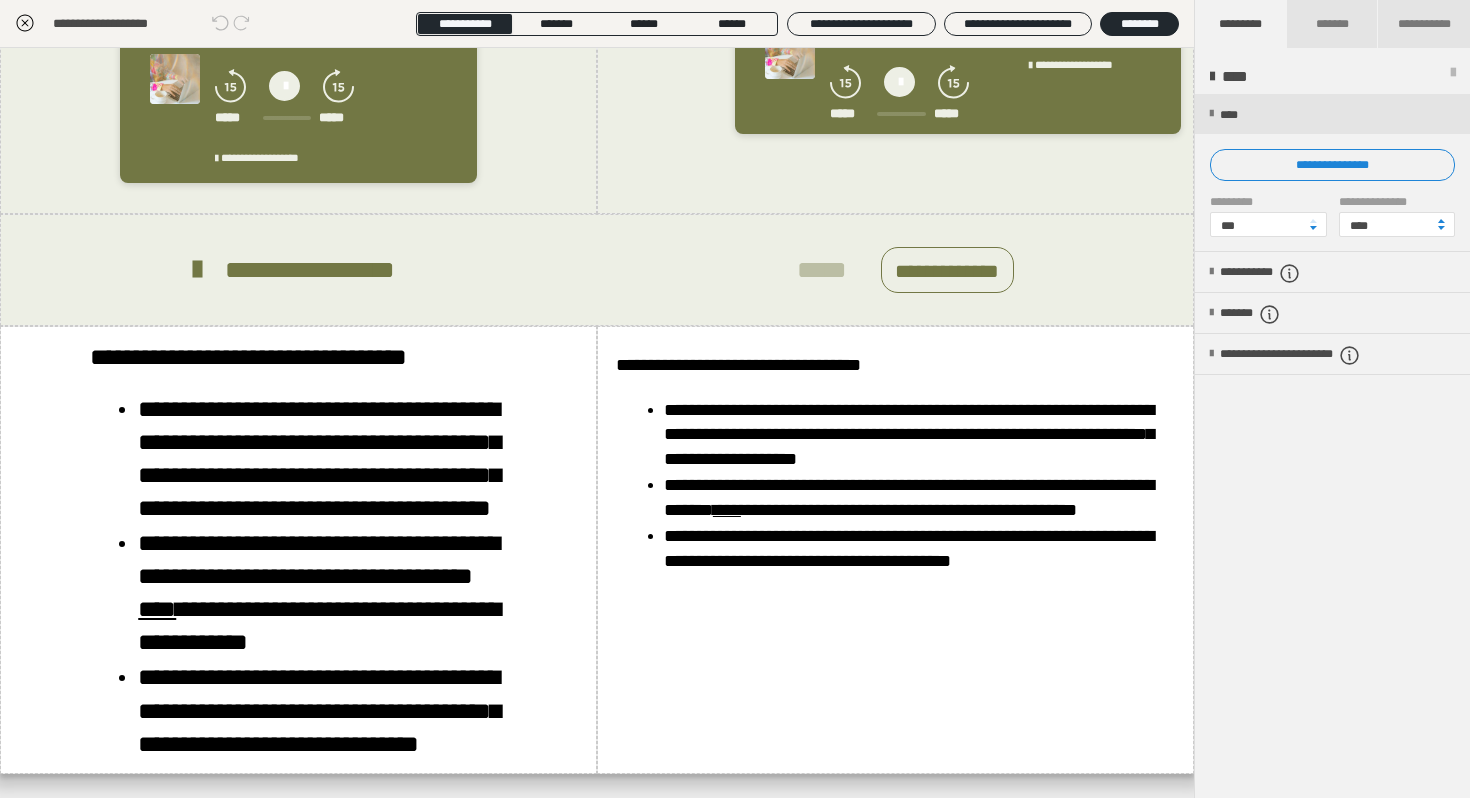 scroll, scrollTop: 1032, scrollLeft: 0, axis: vertical 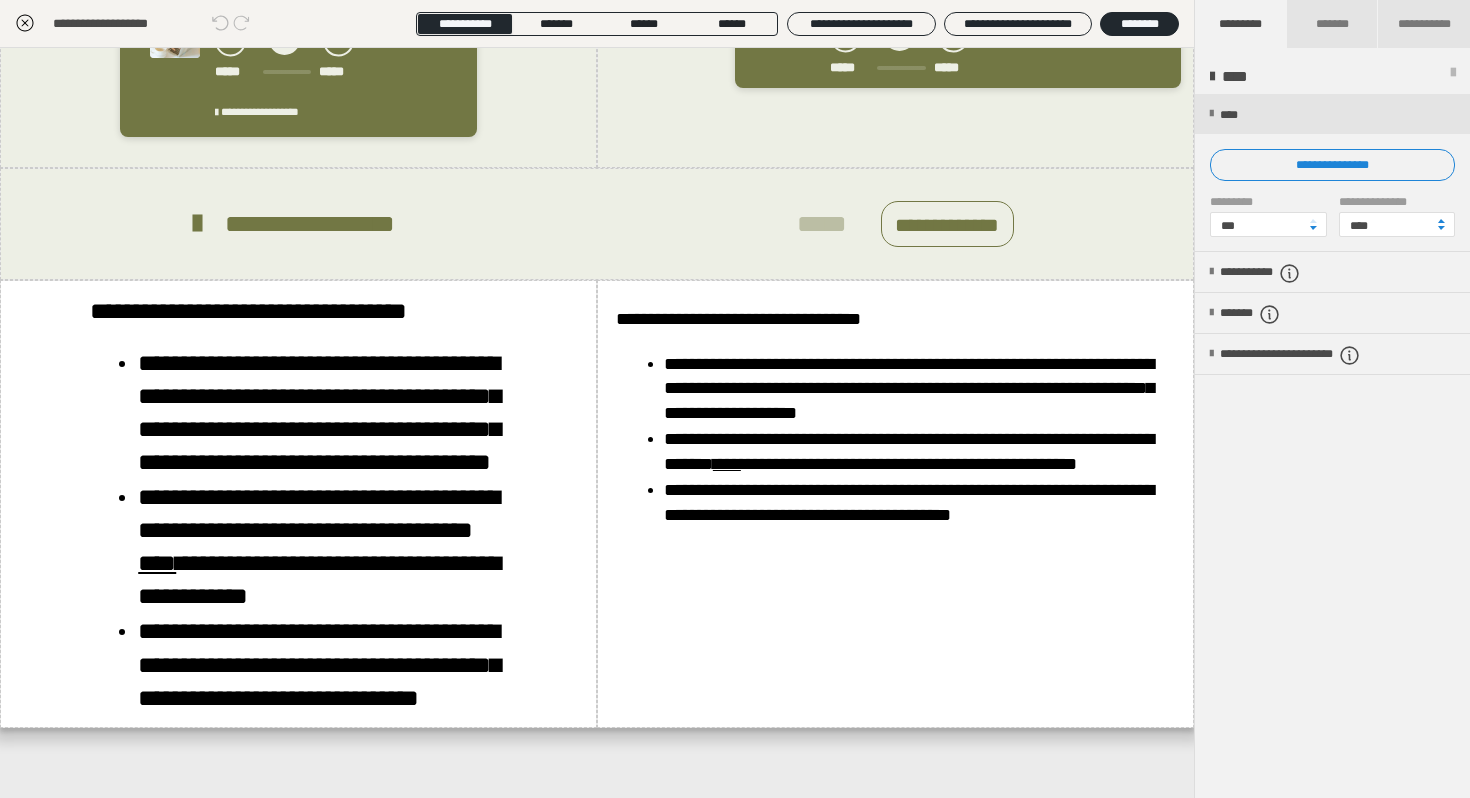 click 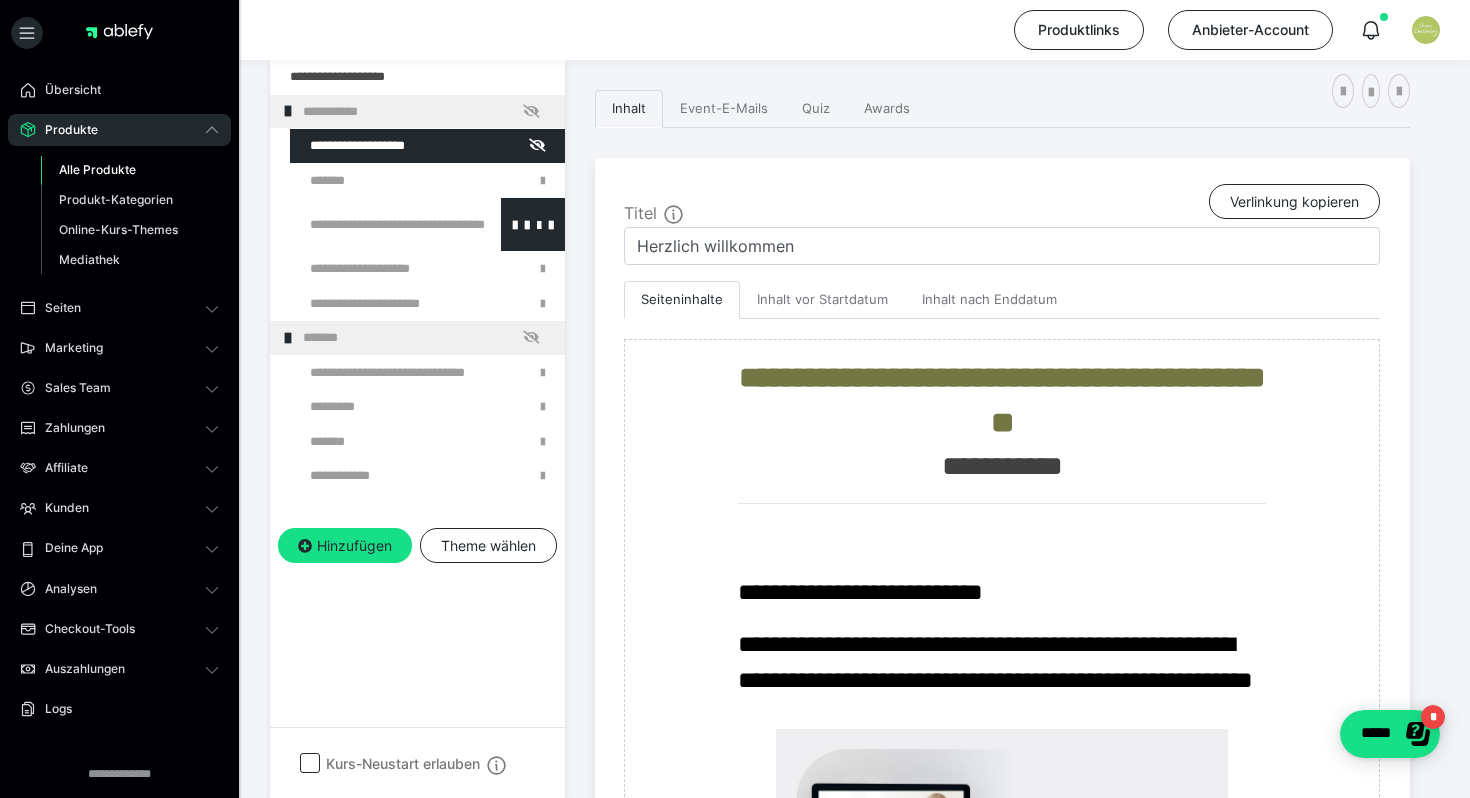 click at bounding box center (375, 224) 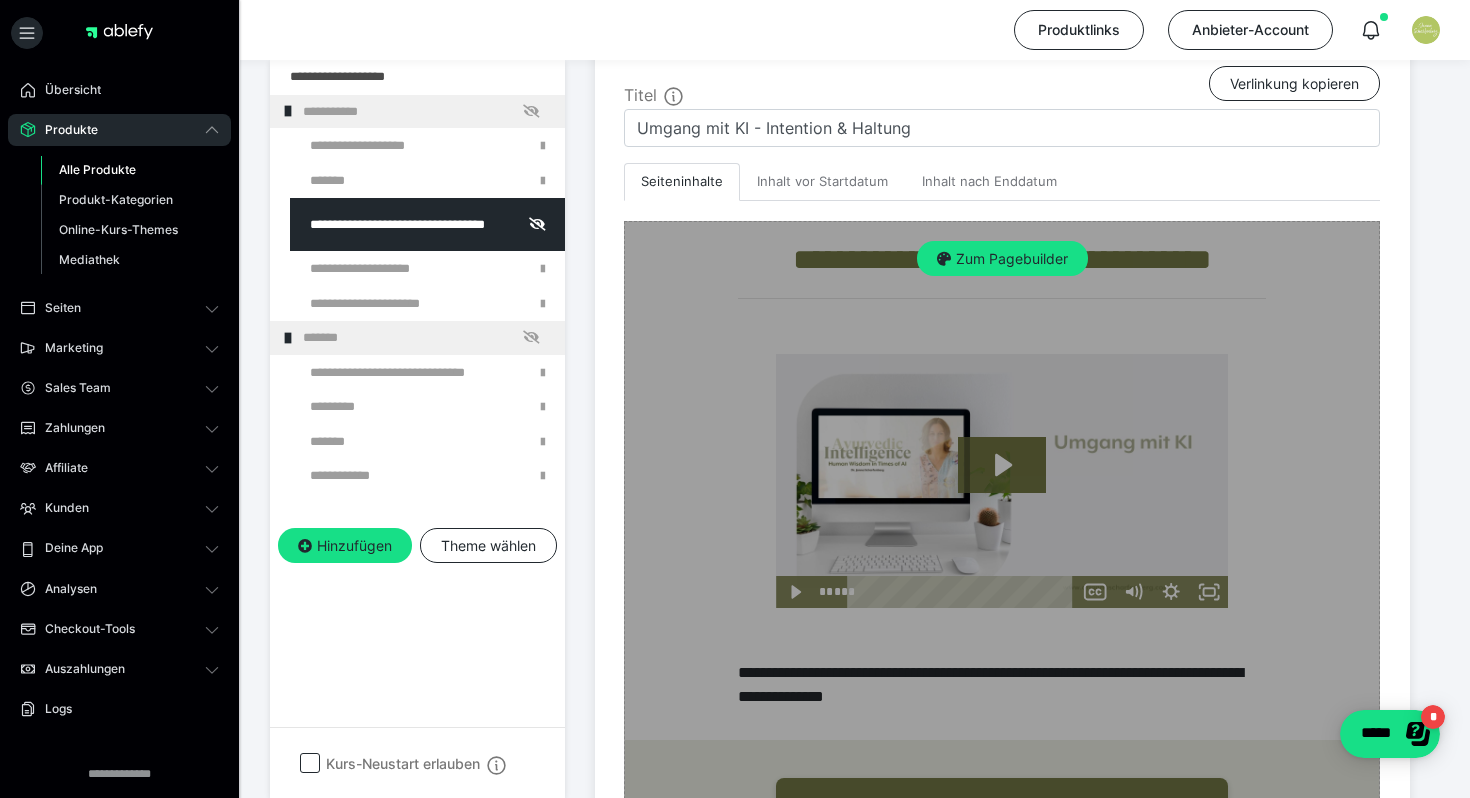 scroll, scrollTop: 529, scrollLeft: 0, axis: vertical 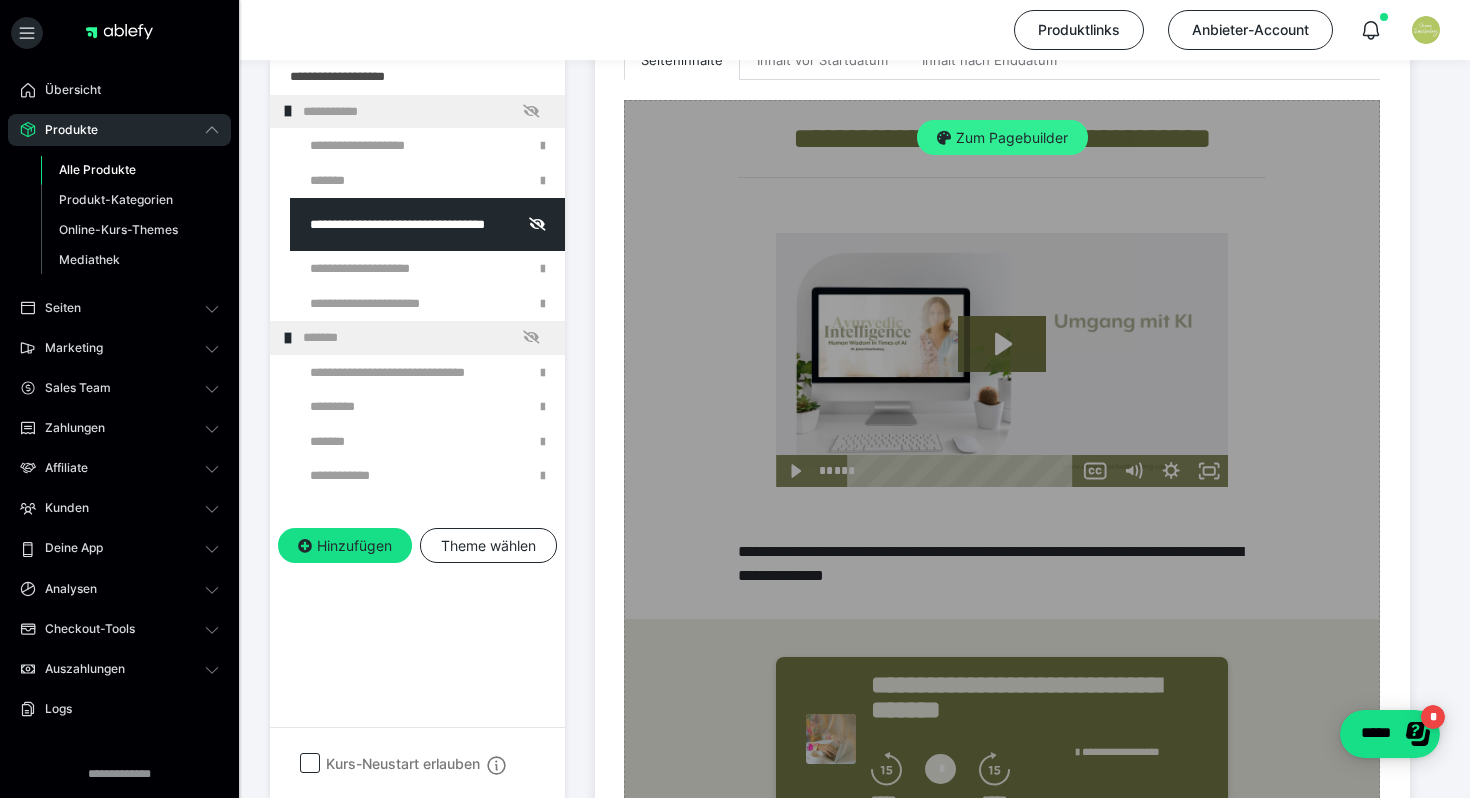 click on "Zum Pagebuilder" at bounding box center [1002, 138] 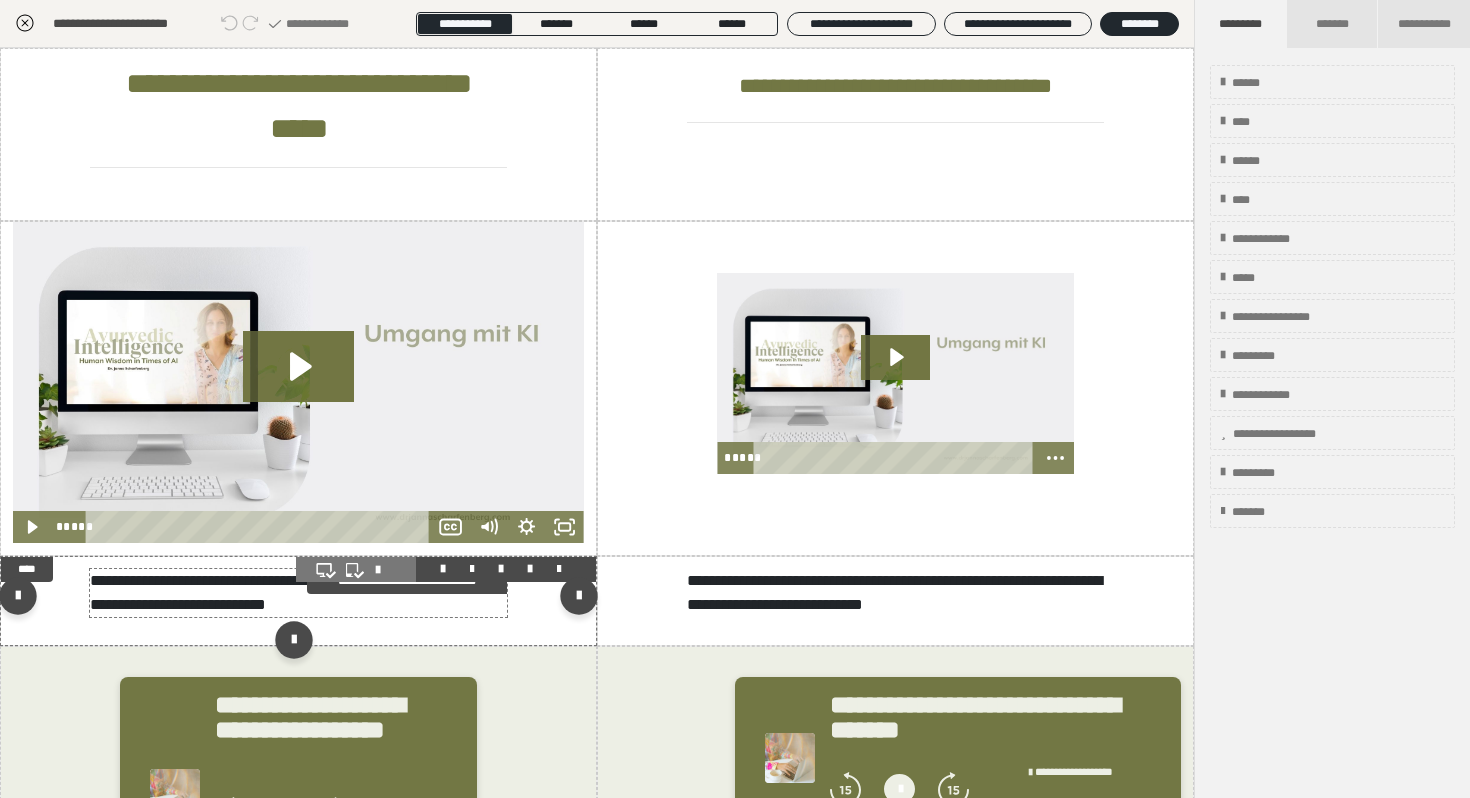 click on "**********" at bounding box center (298, 593) 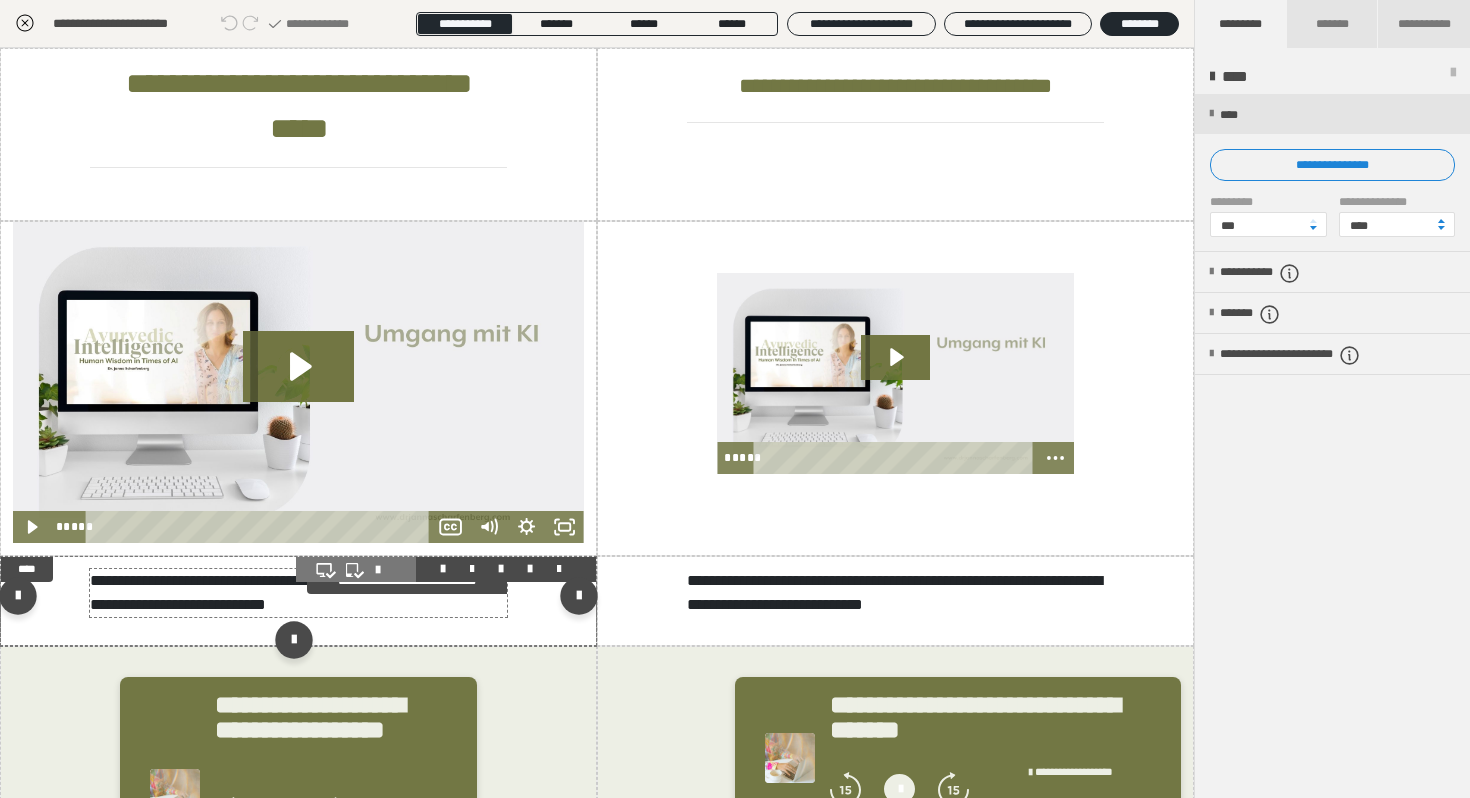 click on "**********" at bounding box center [298, 593] 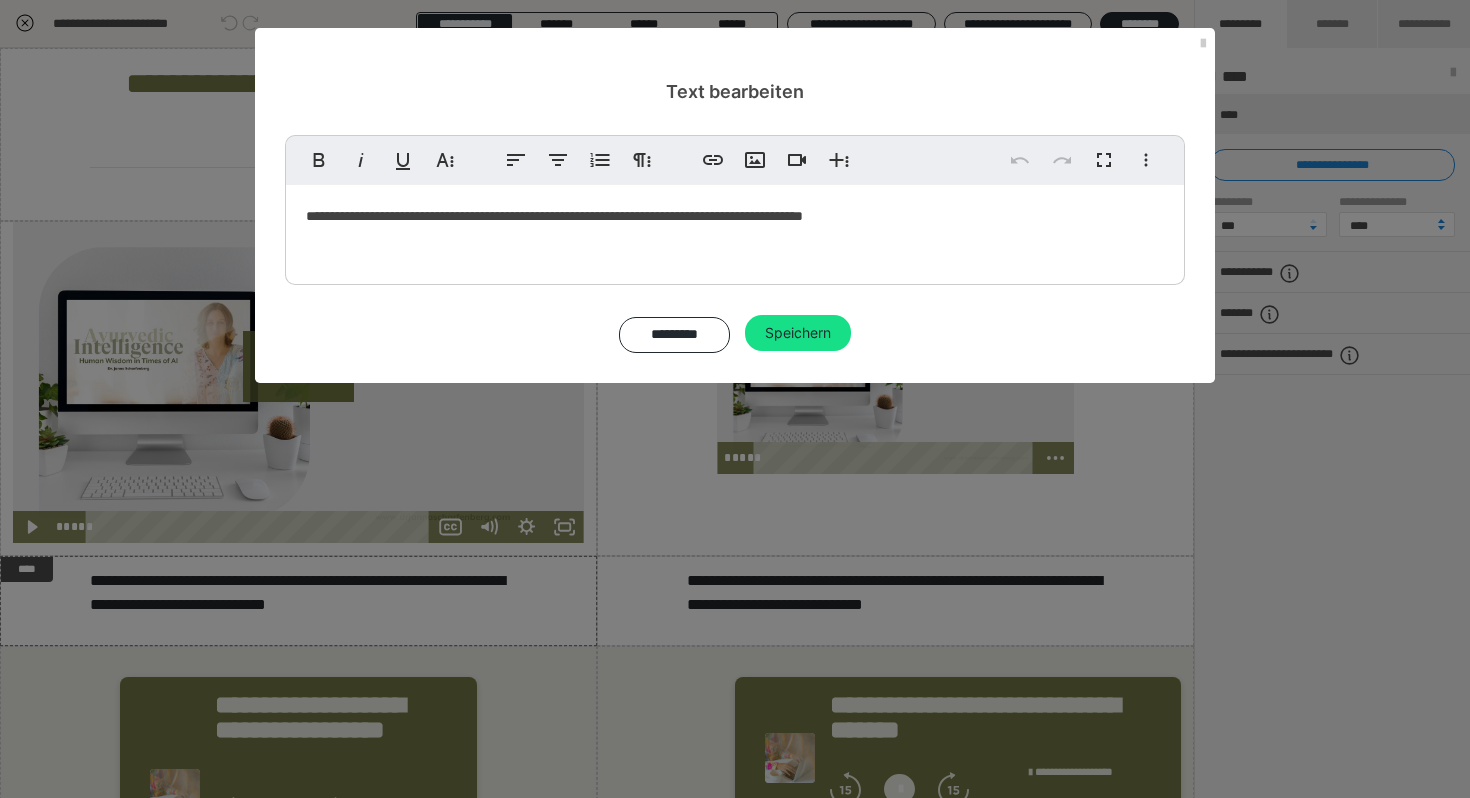 click on "**********" at bounding box center [554, 216] 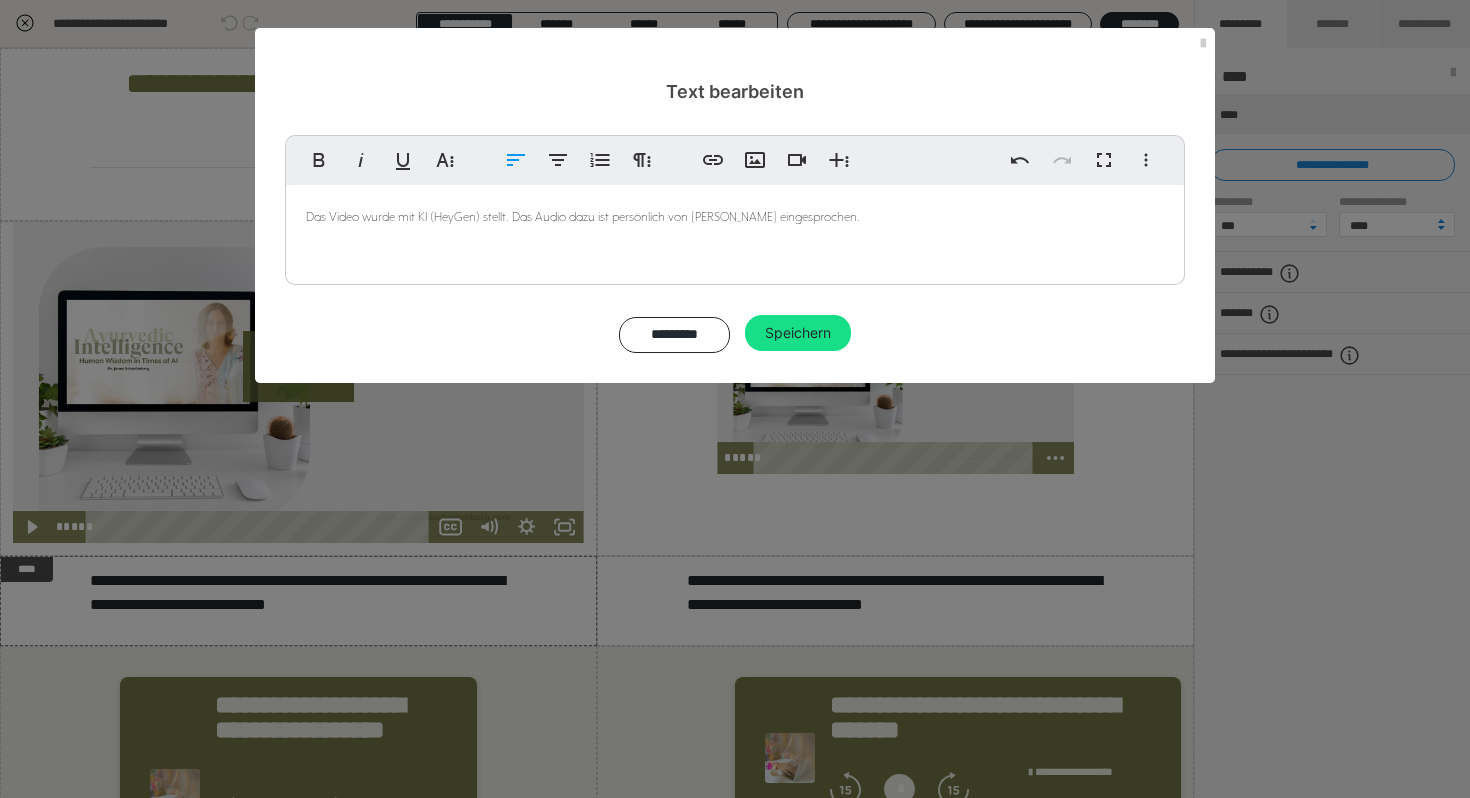 type 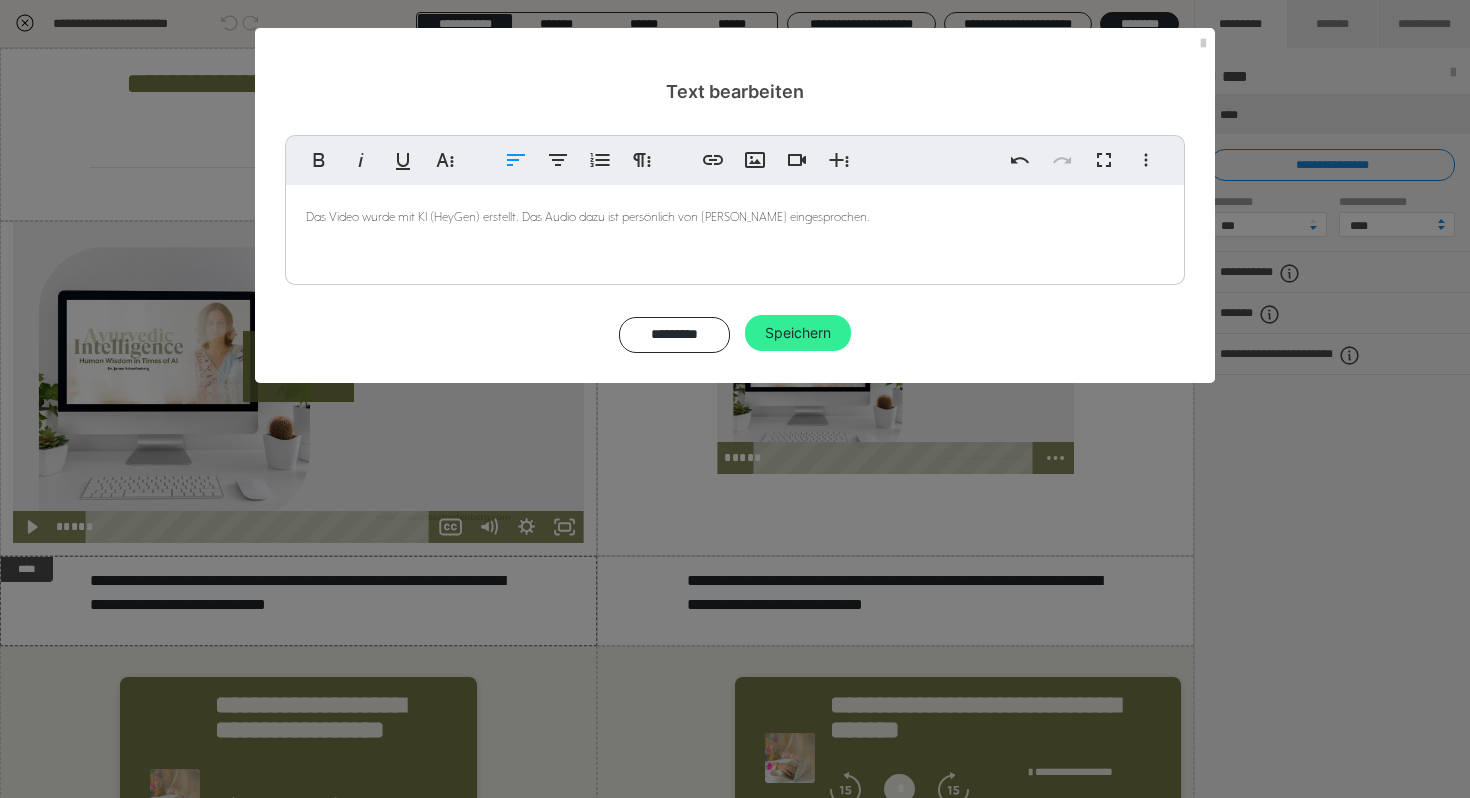 click on "Speichern" at bounding box center [798, 333] 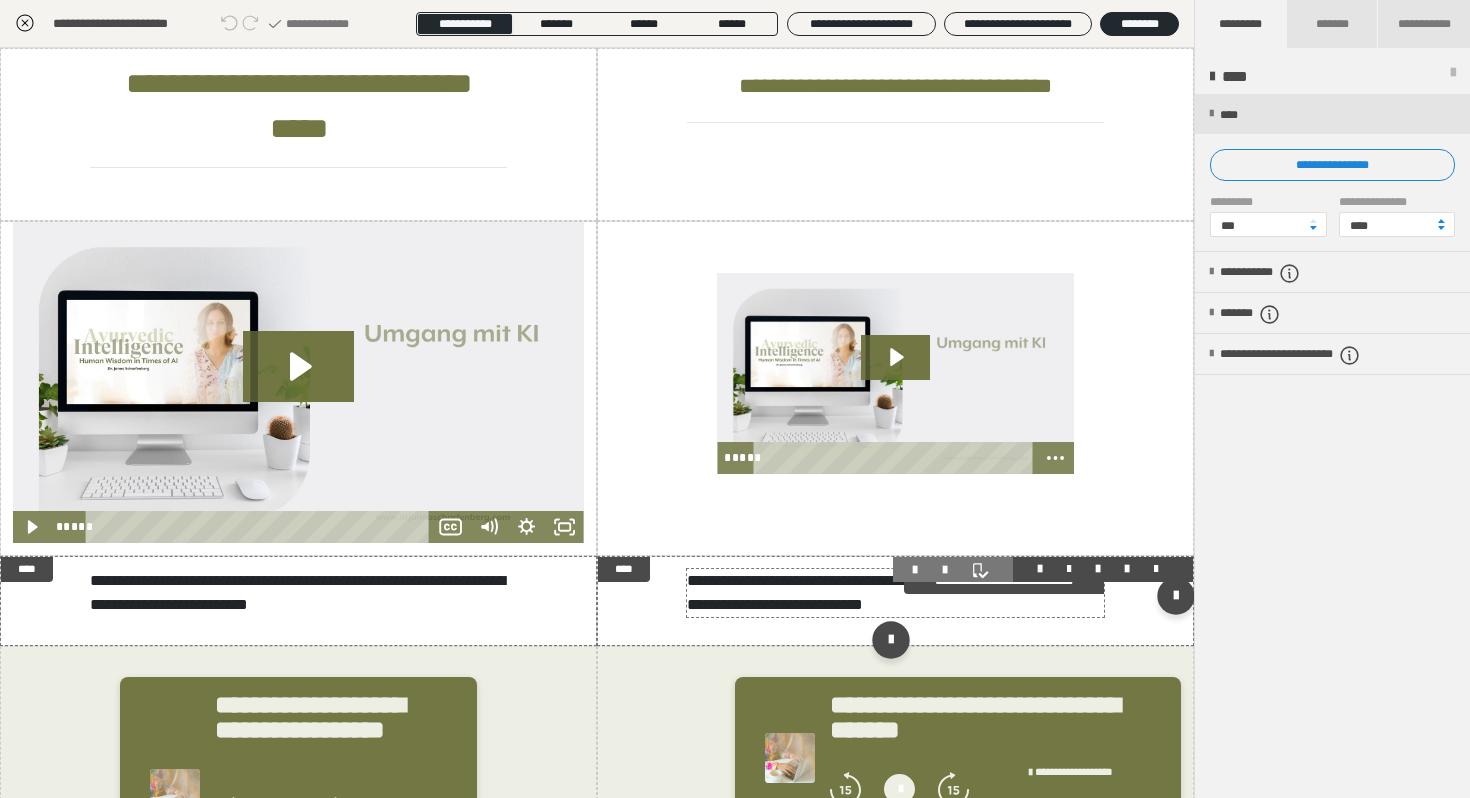 click on "**********" at bounding box center [895, 593] 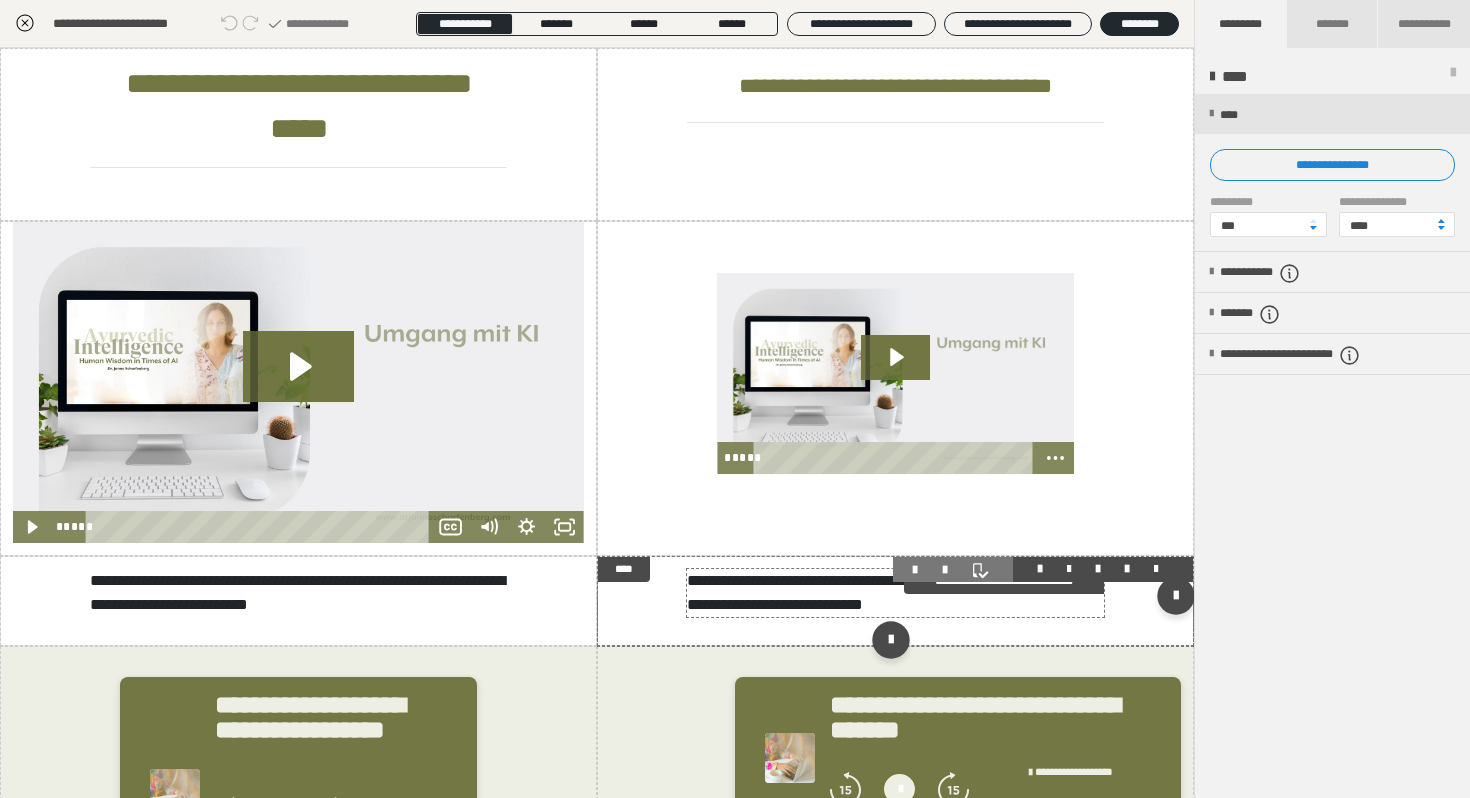 click on "**********" at bounding box center (895, 593) 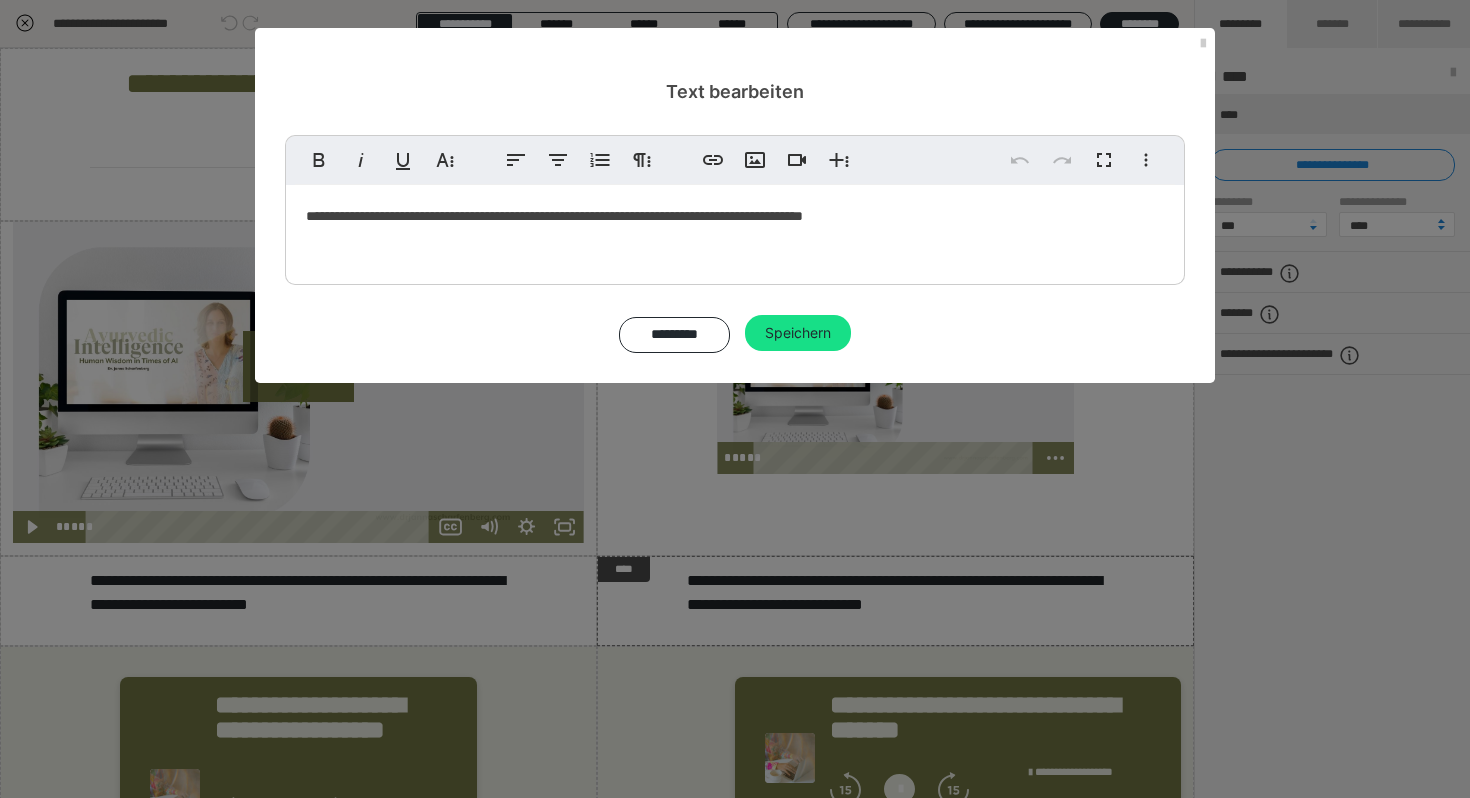 click on "**********" at bounding box center [554, 216] 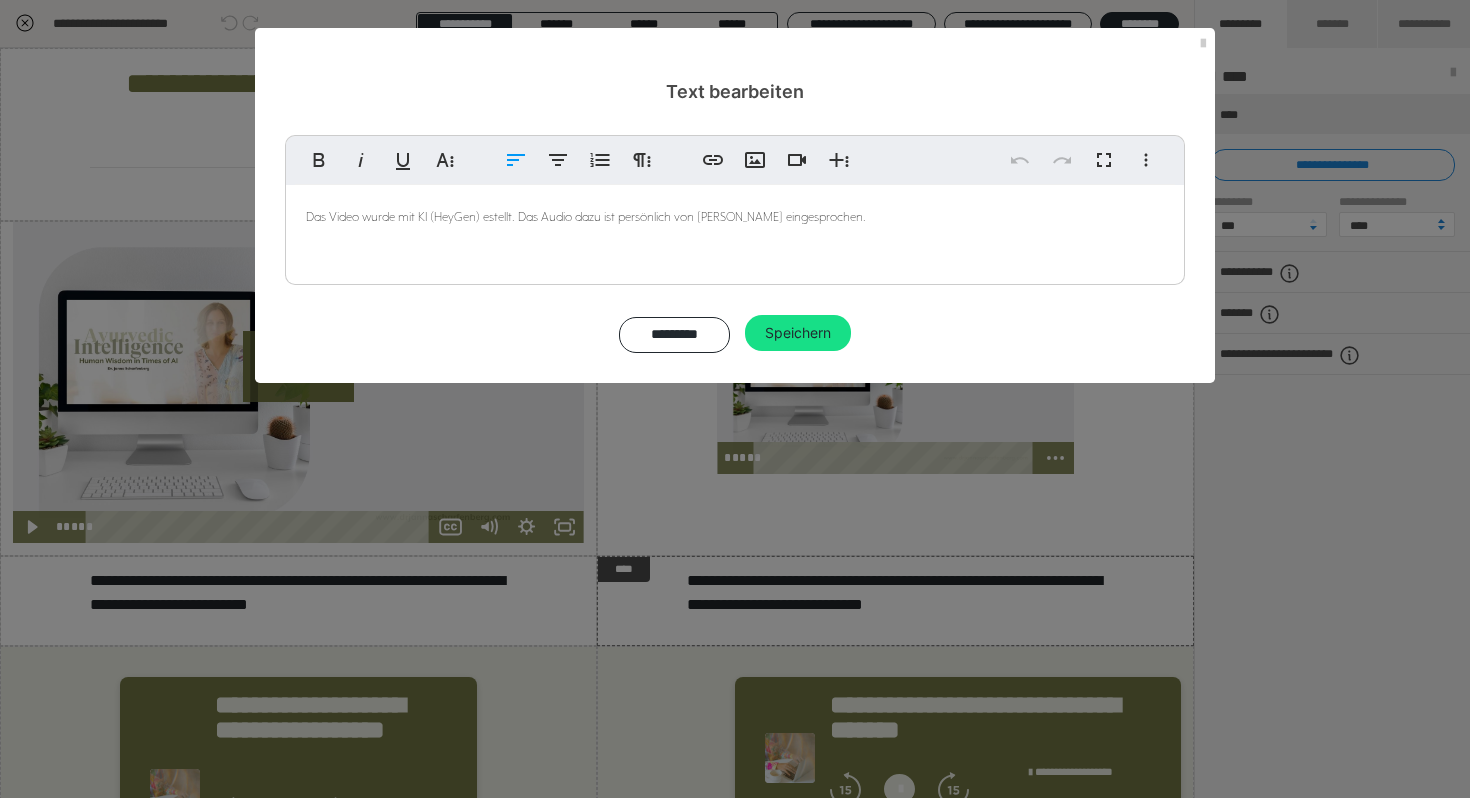 type 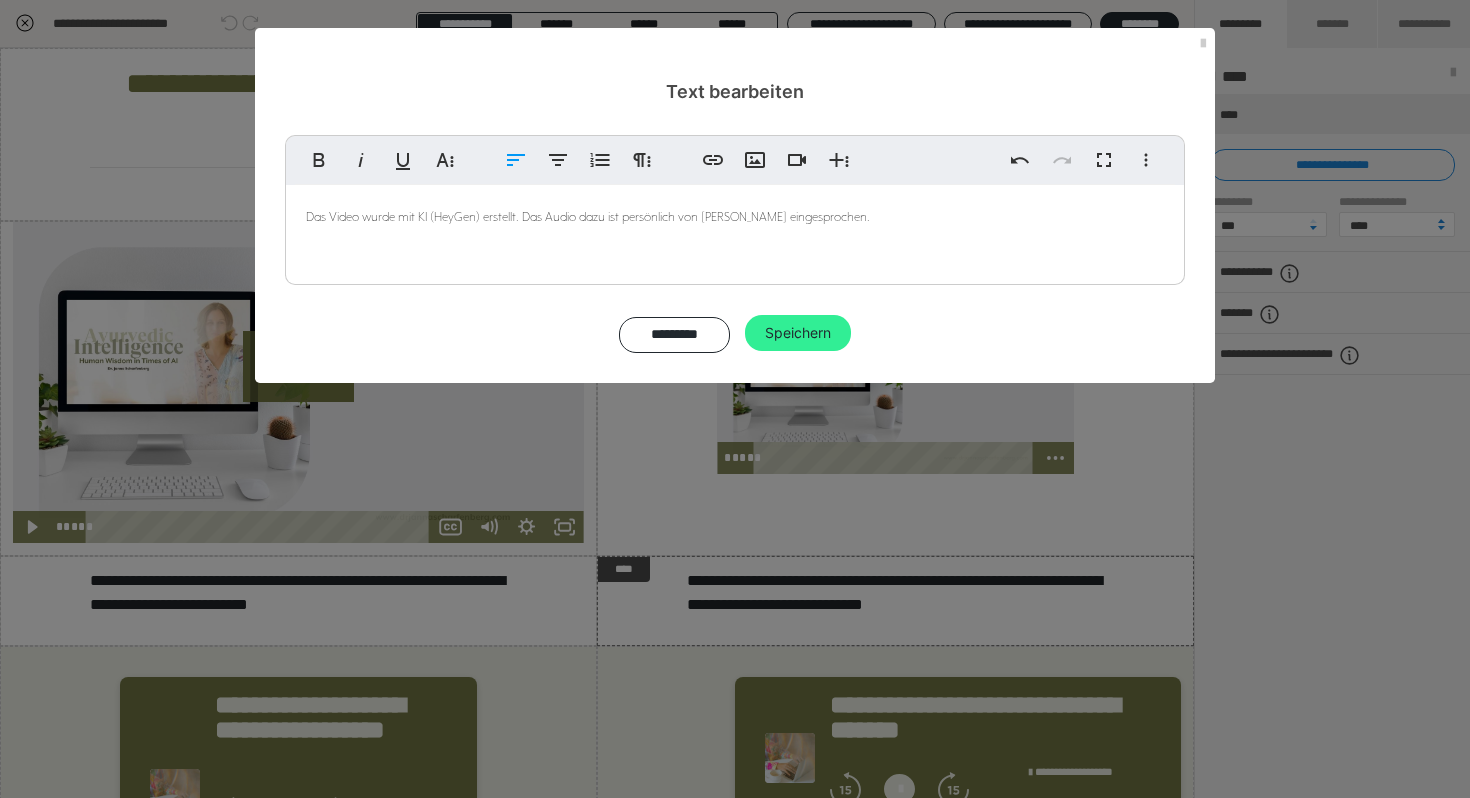 click on "Speichern" at bounding box center (798, 333) 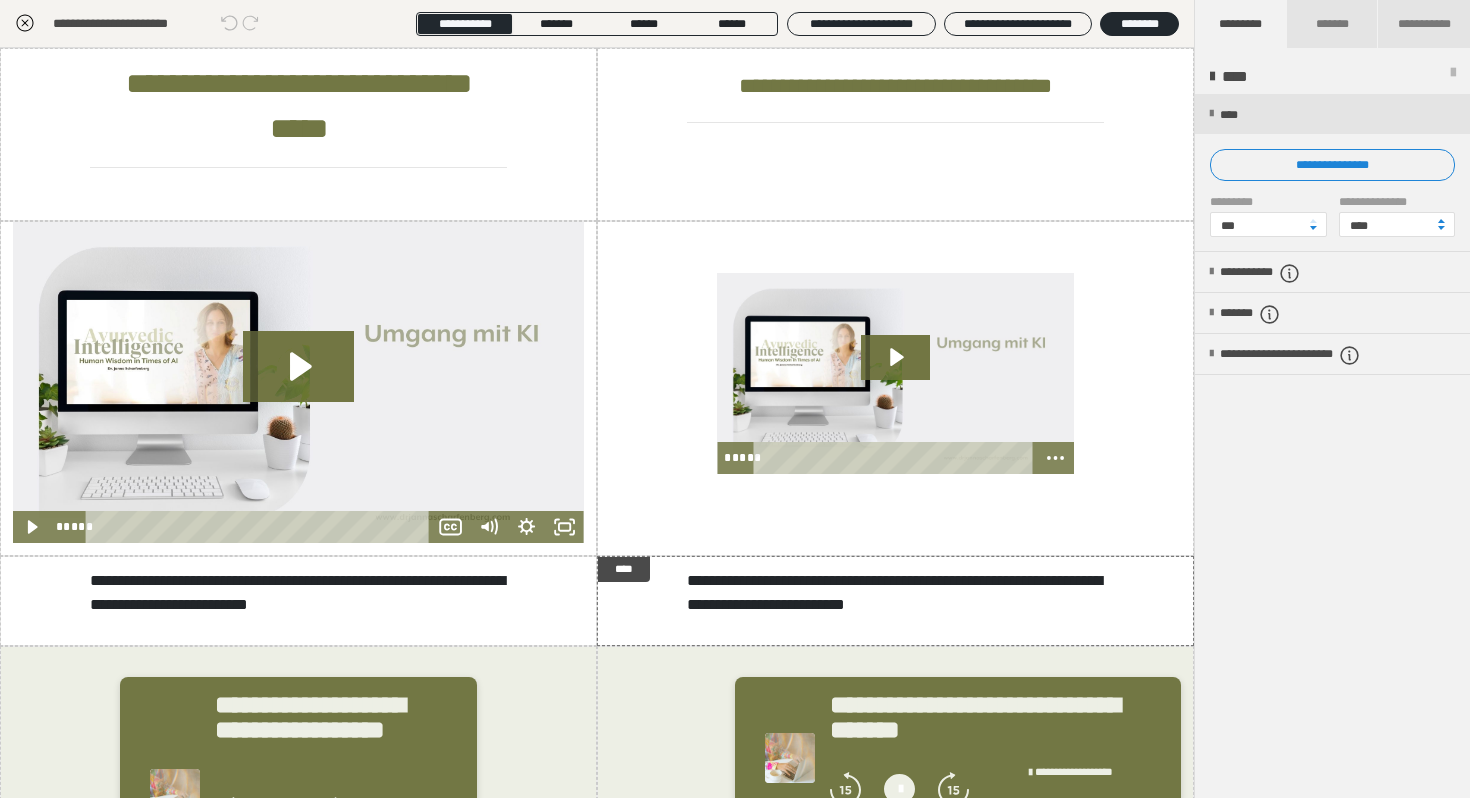 click 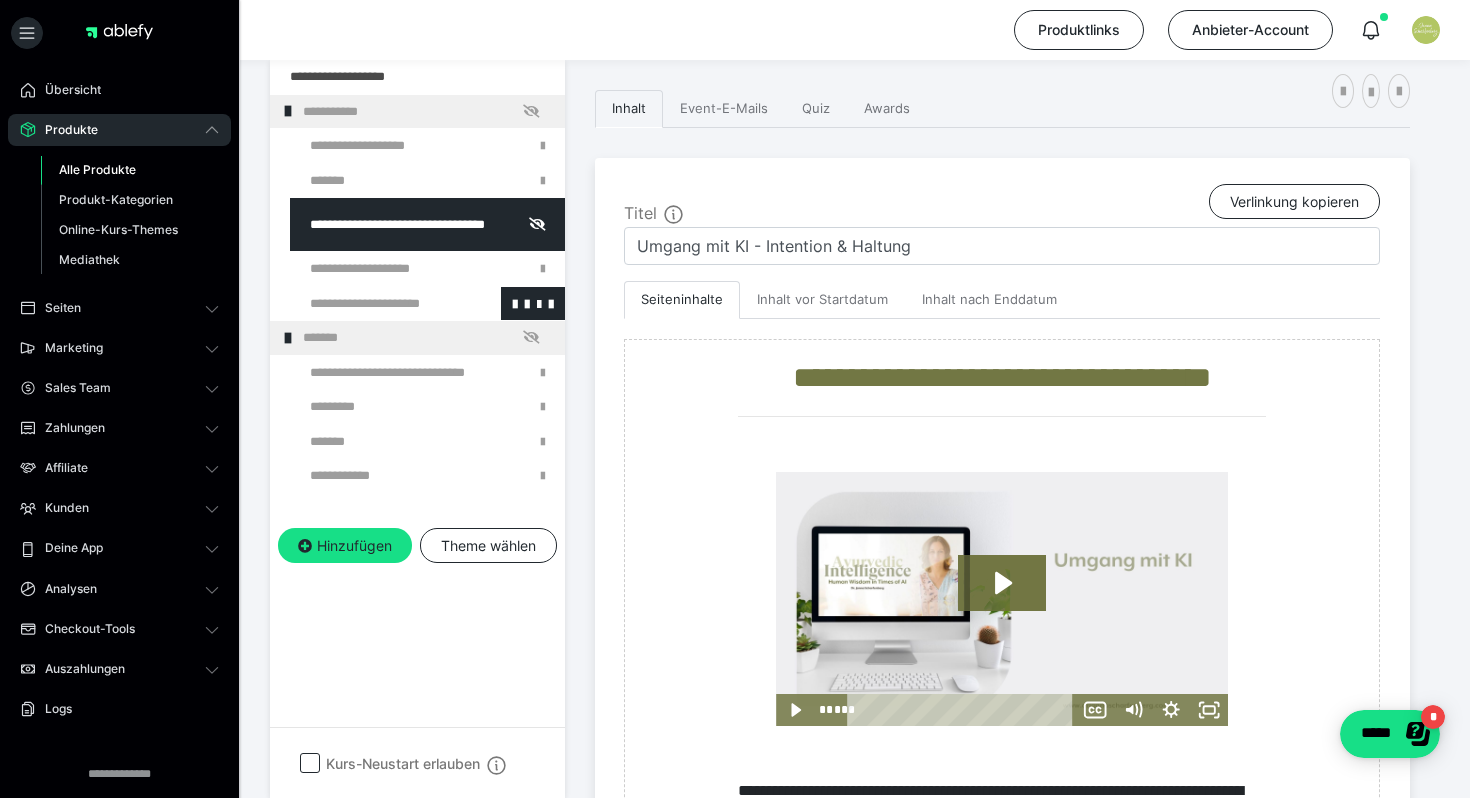 click at bounding box center [375, 304] 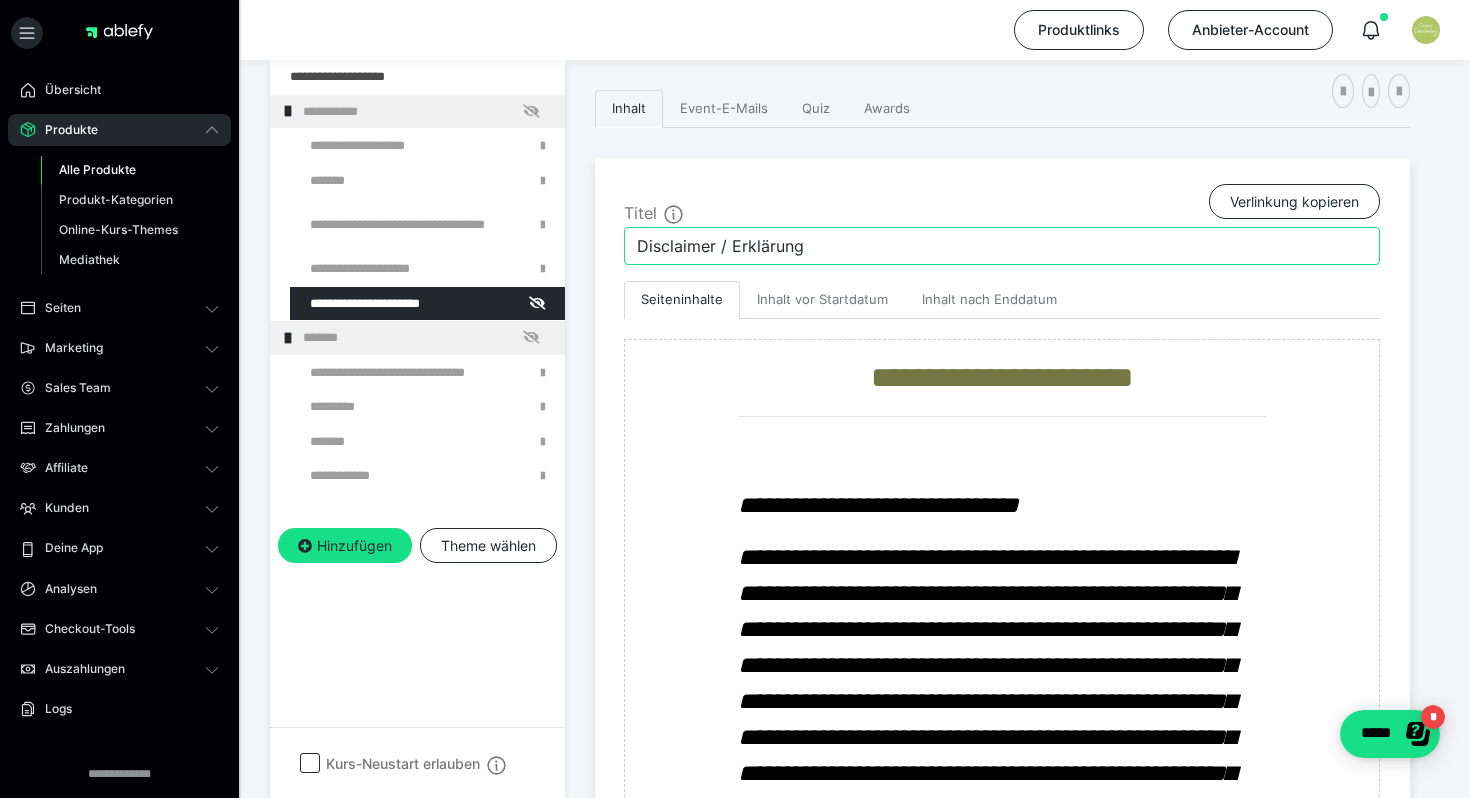 click on "Disclaimer / Erklärung" at bounding box center (1002, 246) 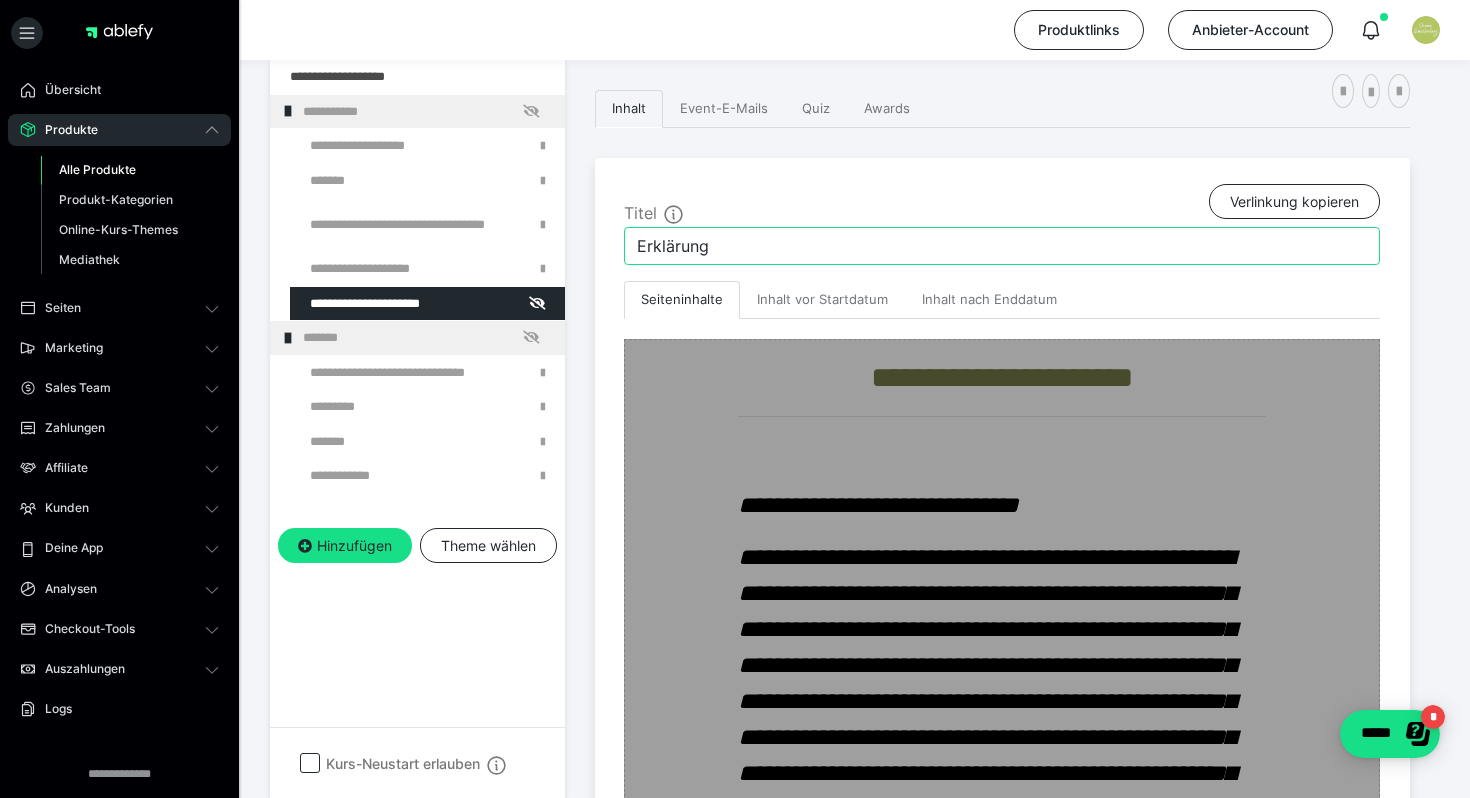 type on "Erklärung" 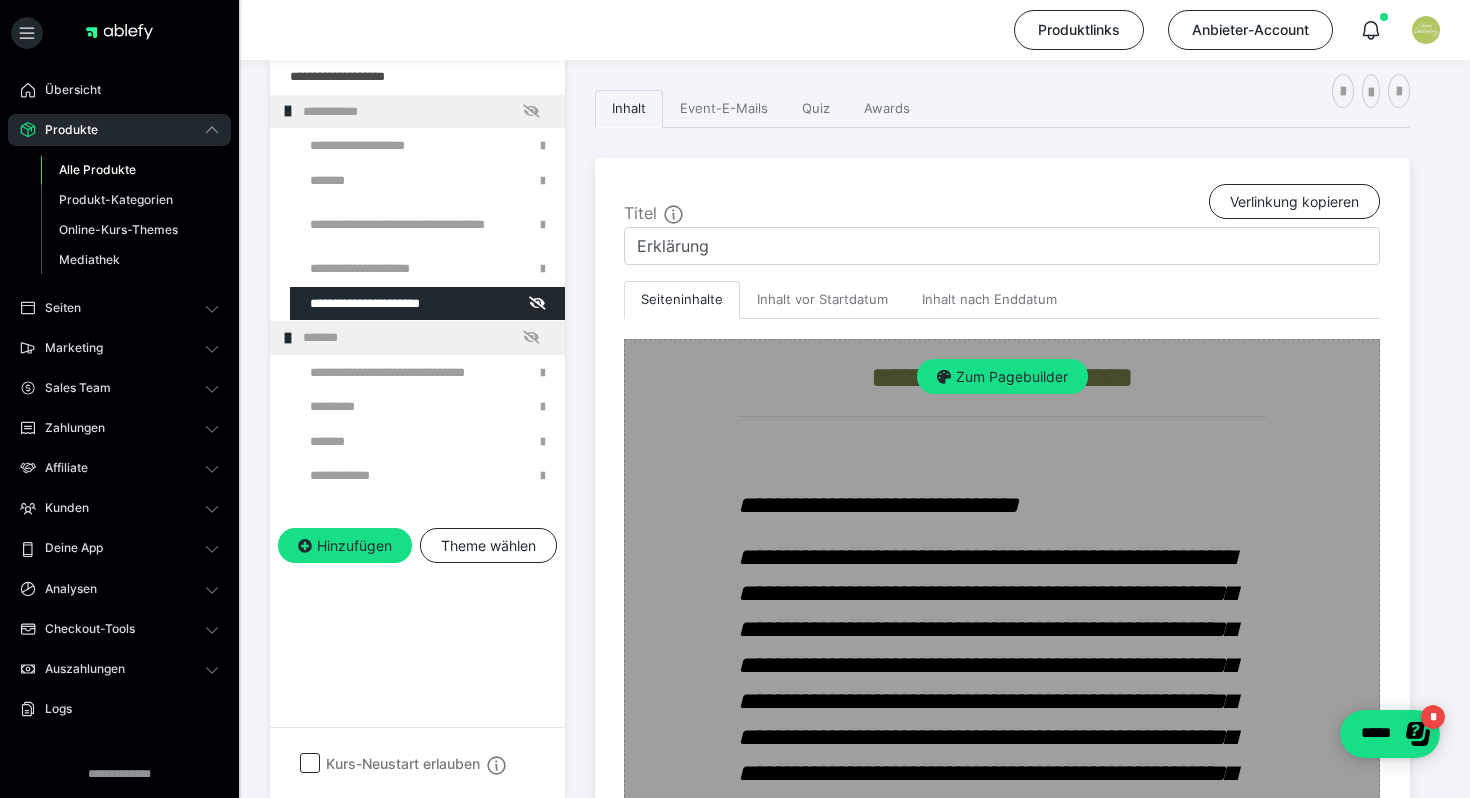 click on "Zum Pagebuilder" at bounding box center (1002, 377) 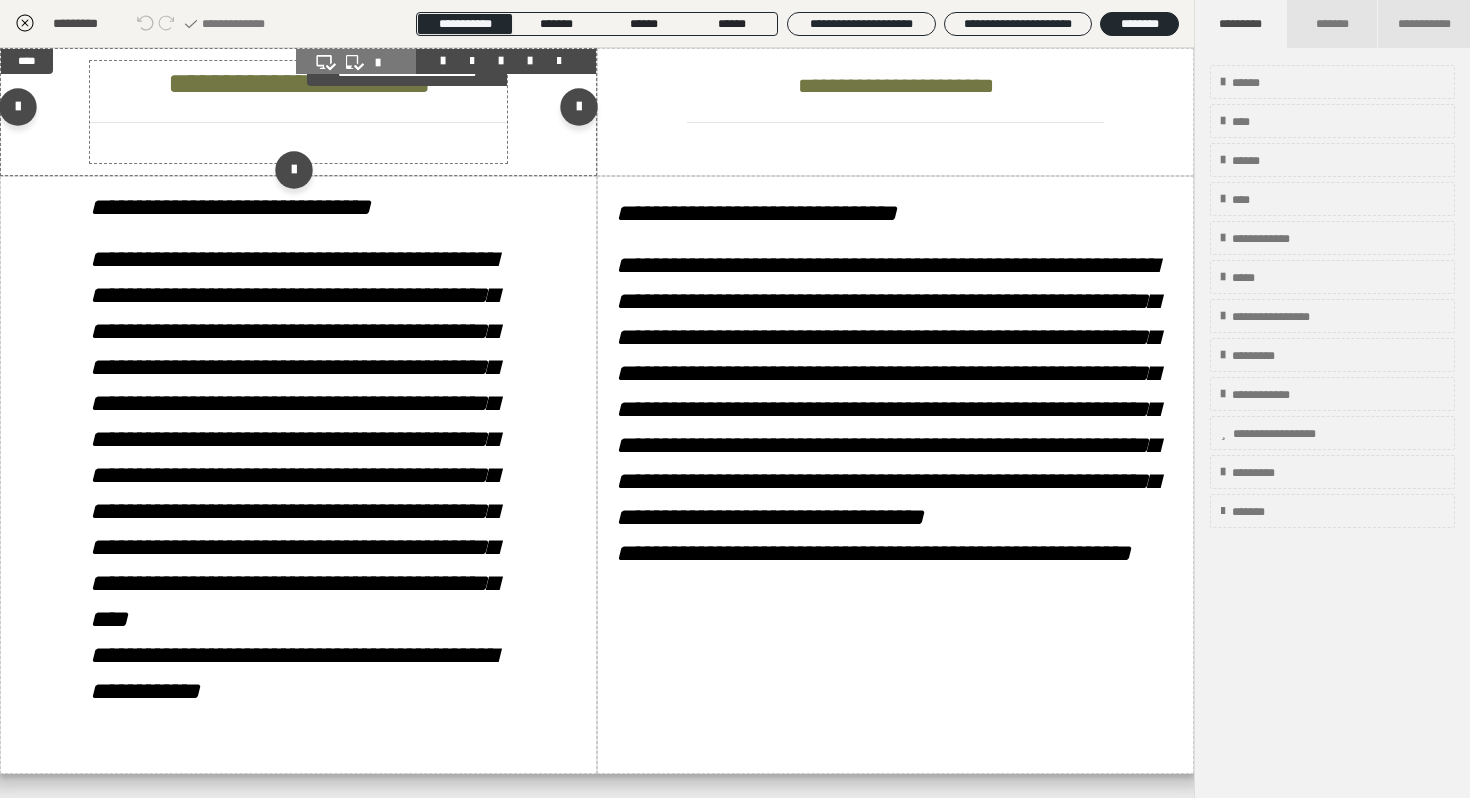 click on "**********" at bounding box center (298, 83) 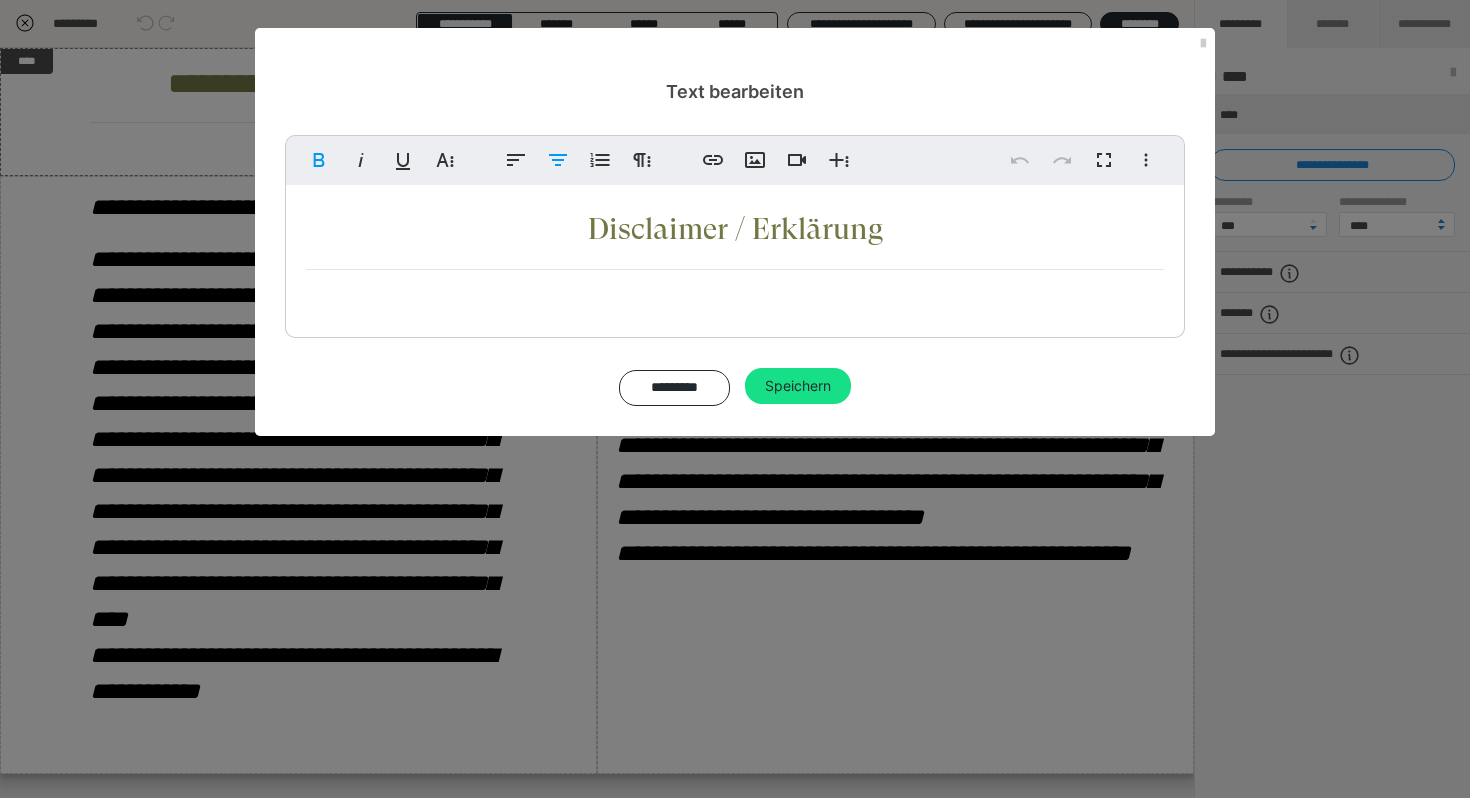click on "Disclaimer / Erklärung" at bounding box center (735, 228) 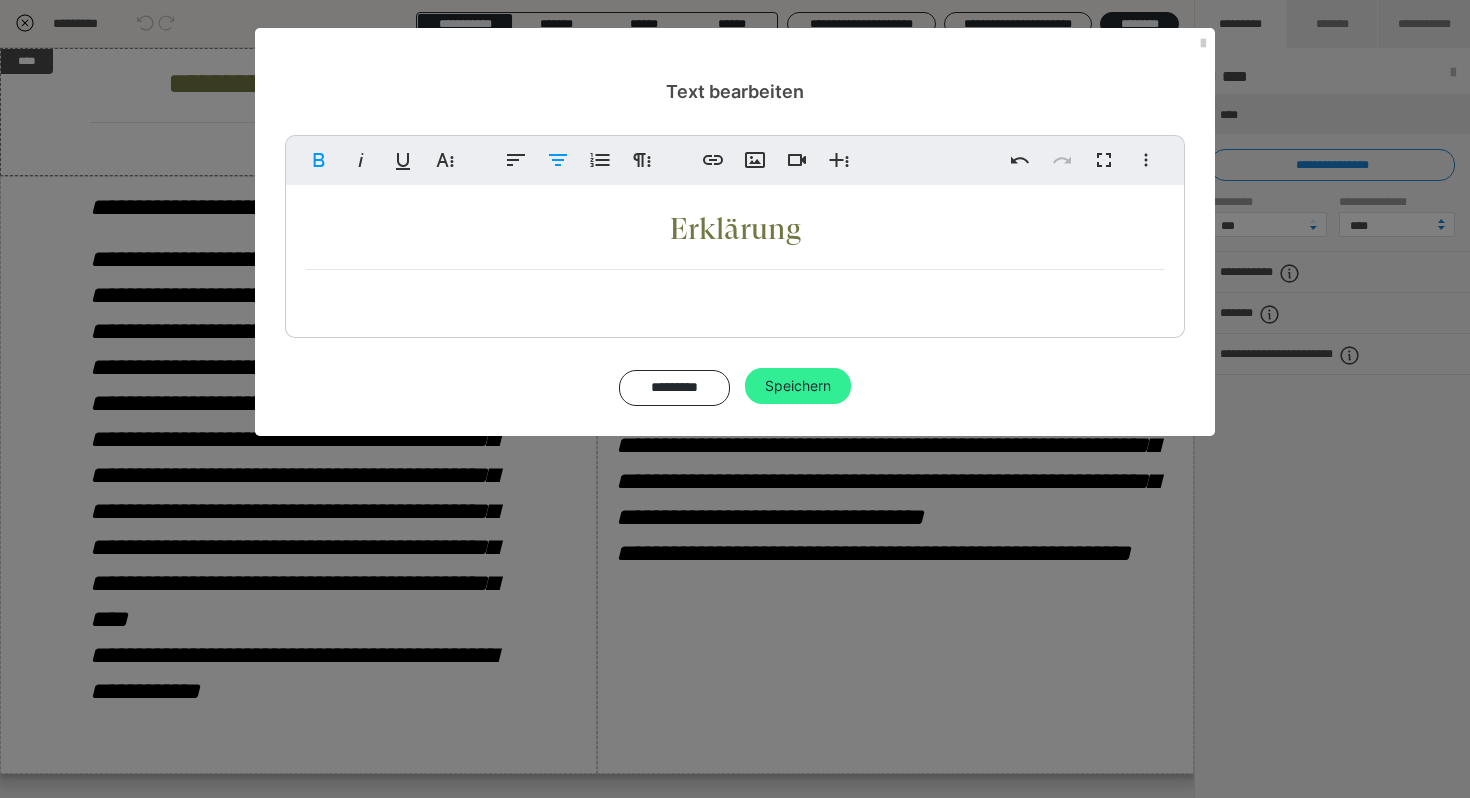 click on "Speichern" at bounding box center (798, 386) 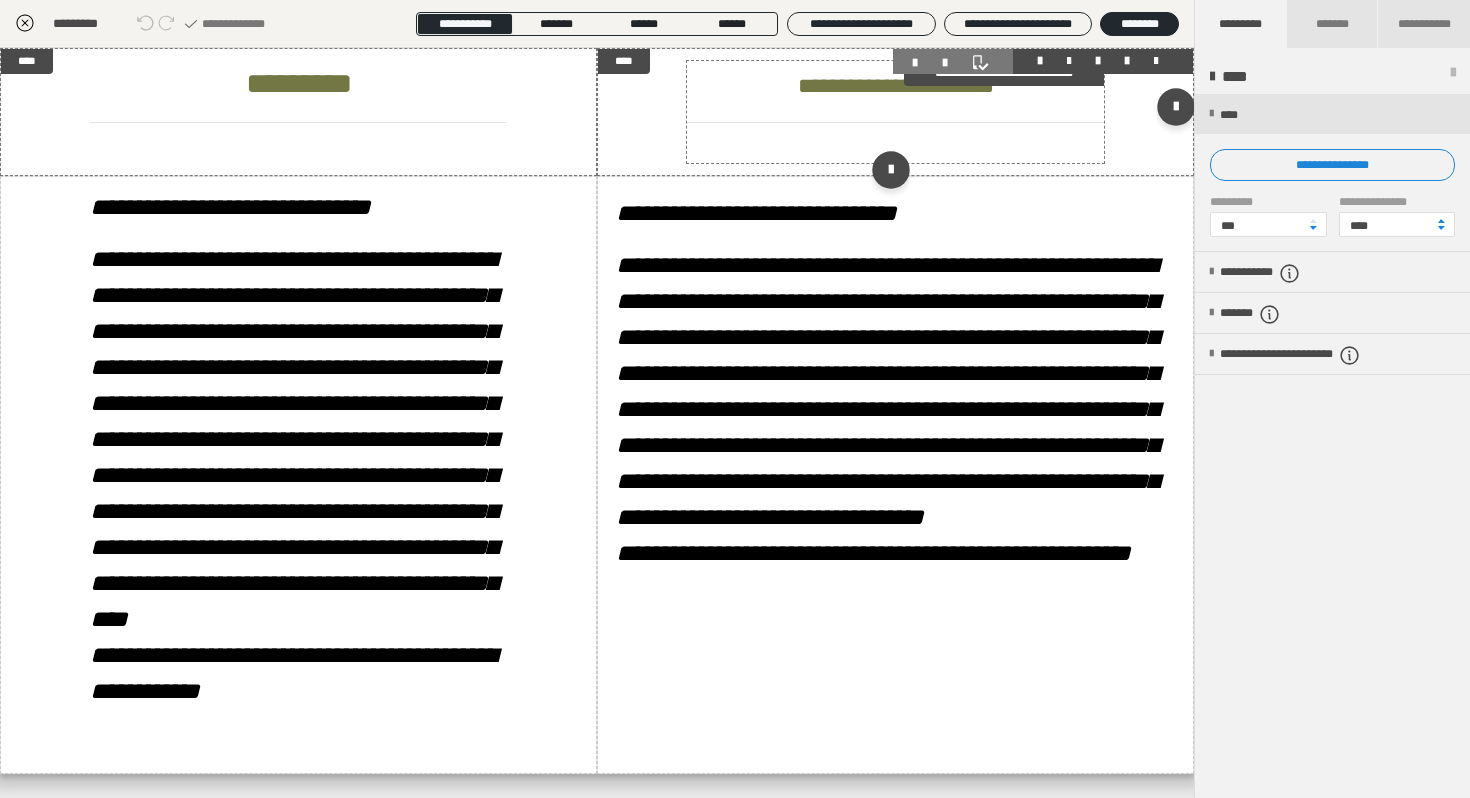 click on "**********" at bounding box center (896, 86) 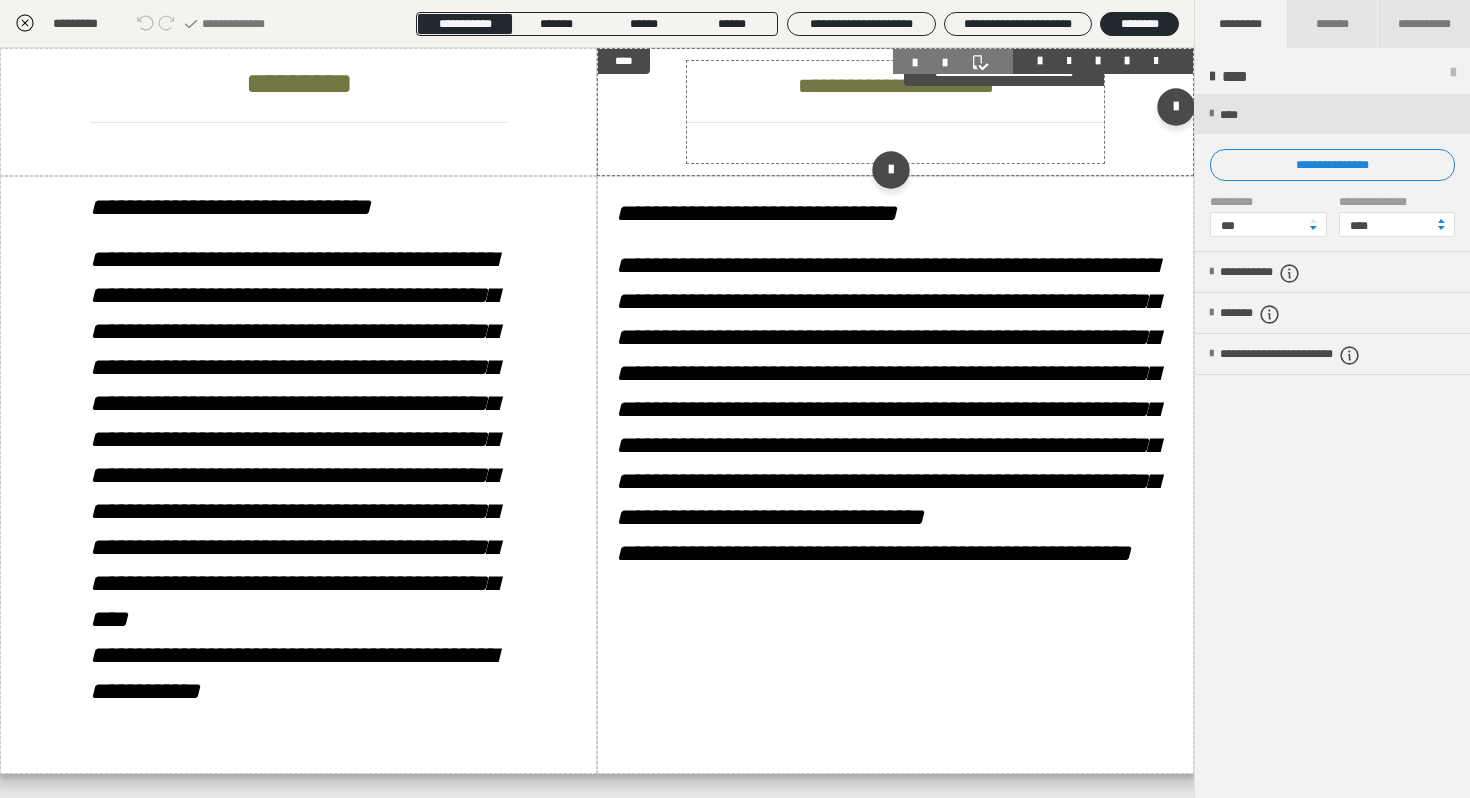 click on "**********" at bounding box center [896, 86] 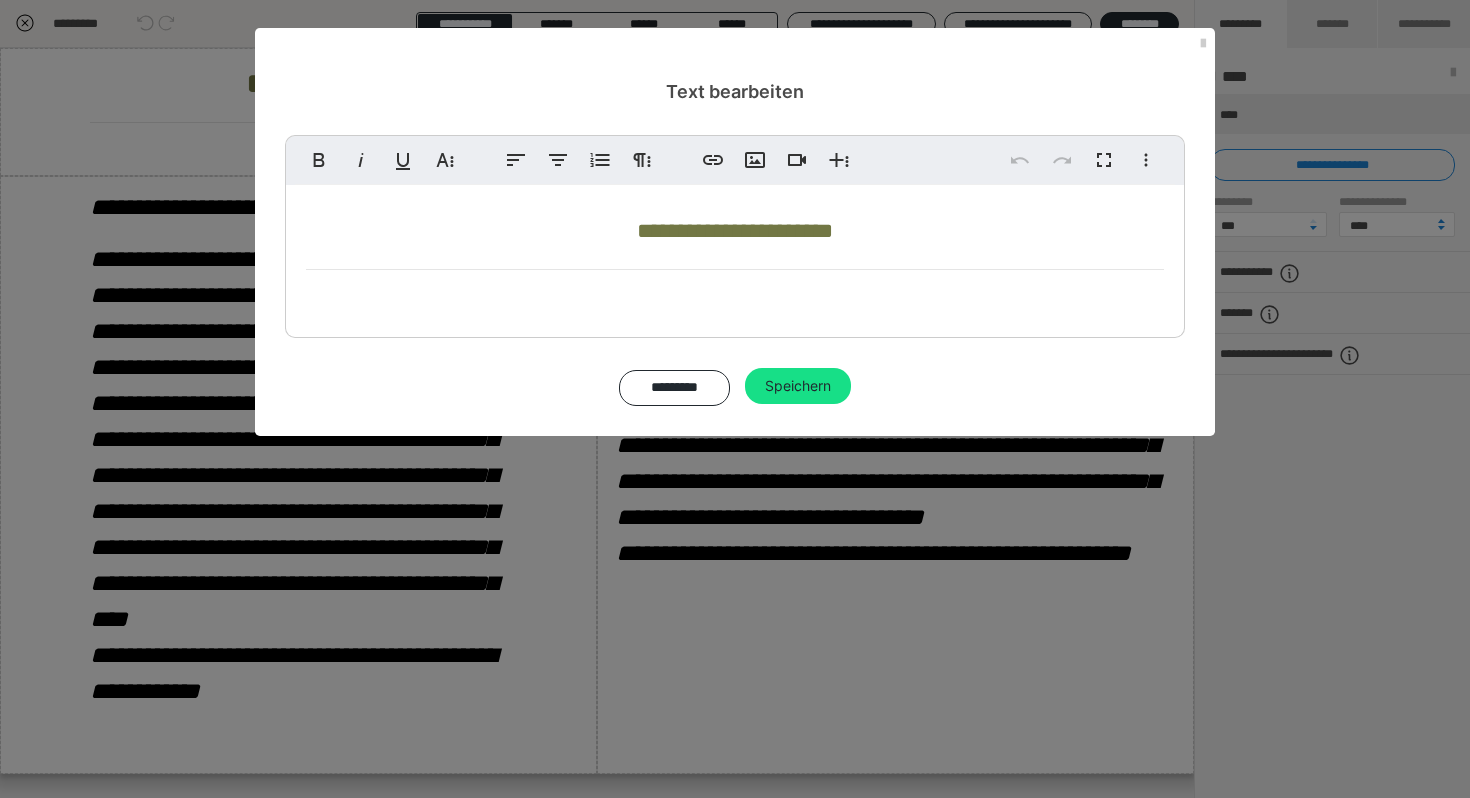 click on "**********" at bounding box center [735, 231] 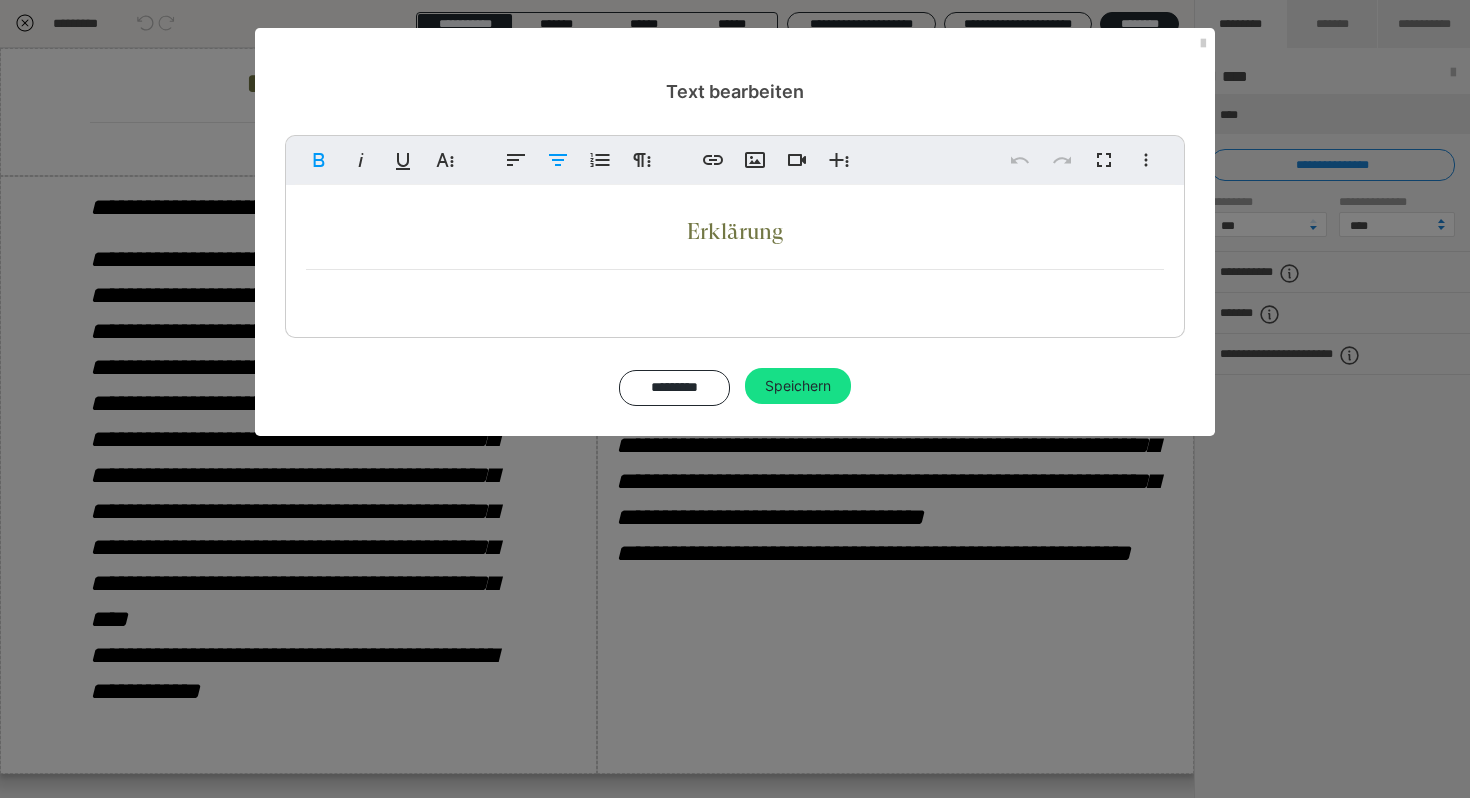 click on "Fett Kursiv Unterstrichen Weitere Textformate Linksbündig ausrichten Zentriert ausrichten Nummerierte Liste Weitere Absatzformate Link einfügen Bild einfügen Video einfügen Weitere Reichhaltige Formate Rückgängig Wiederholen Vollbild Weitere Formate Durchgestrichen Tiefgestellt Hochgestellt GT-Super-Display-Regular ABeeZee Abhaya Libre Abril FatFace Alegreya [PERSON_NAME] Amatic SC Anonymous Pro [PERSON_NAME] Archivo Black Archivo Light Archivo Medium Archivo Arimo Arvo B612 Barlow Bebas Neue Belleza Big Shoulders Stencil Display BioRhyme Blinker Cairo Cardo Catamaran Caveat Caveat Brush Comfortaa Concert One Cormorant Cormorant [PERSON_NAME] Courier Prime Crimson Text Dancing Script Eczar Exo Exo 2 Figtree Fira Sans Fjalla One Forum [PERSON_NAME] Libre Fraunces Grandstander GT-Super-Display-Bold. GT-Super-Display-Regular IBM Plex Serif Inconsolata Inder Indie Flower Inter Josefin Sans [PERSON_NAME] Lexend Deca Libre Baskerville Libre Franklin Lilita One Lobster Lobster Two Lora Merienda [PERSON_NAME] Mulish 1" at bounding box center (735, 270) 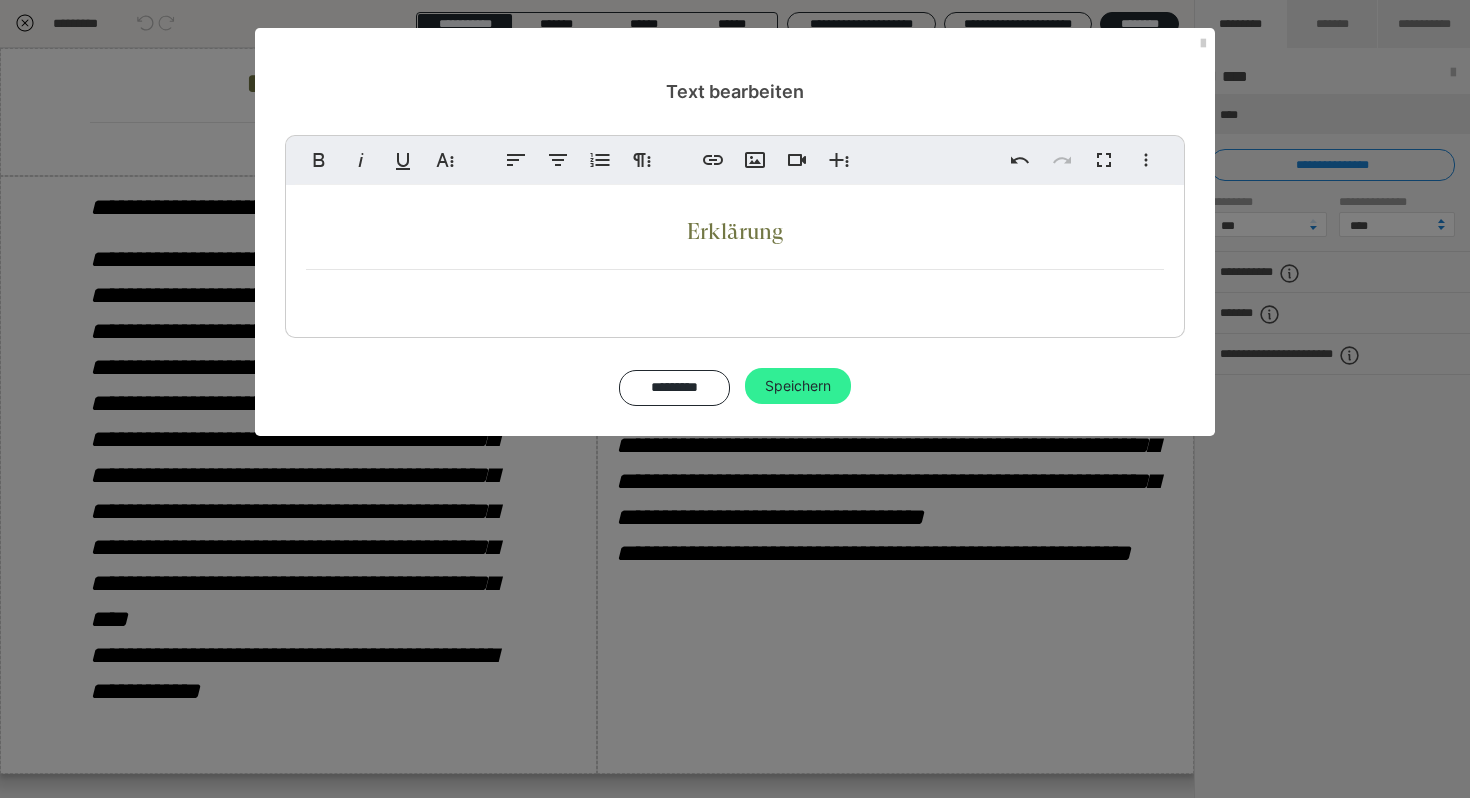 click on "Speichern" at bounding box center (798, 386) 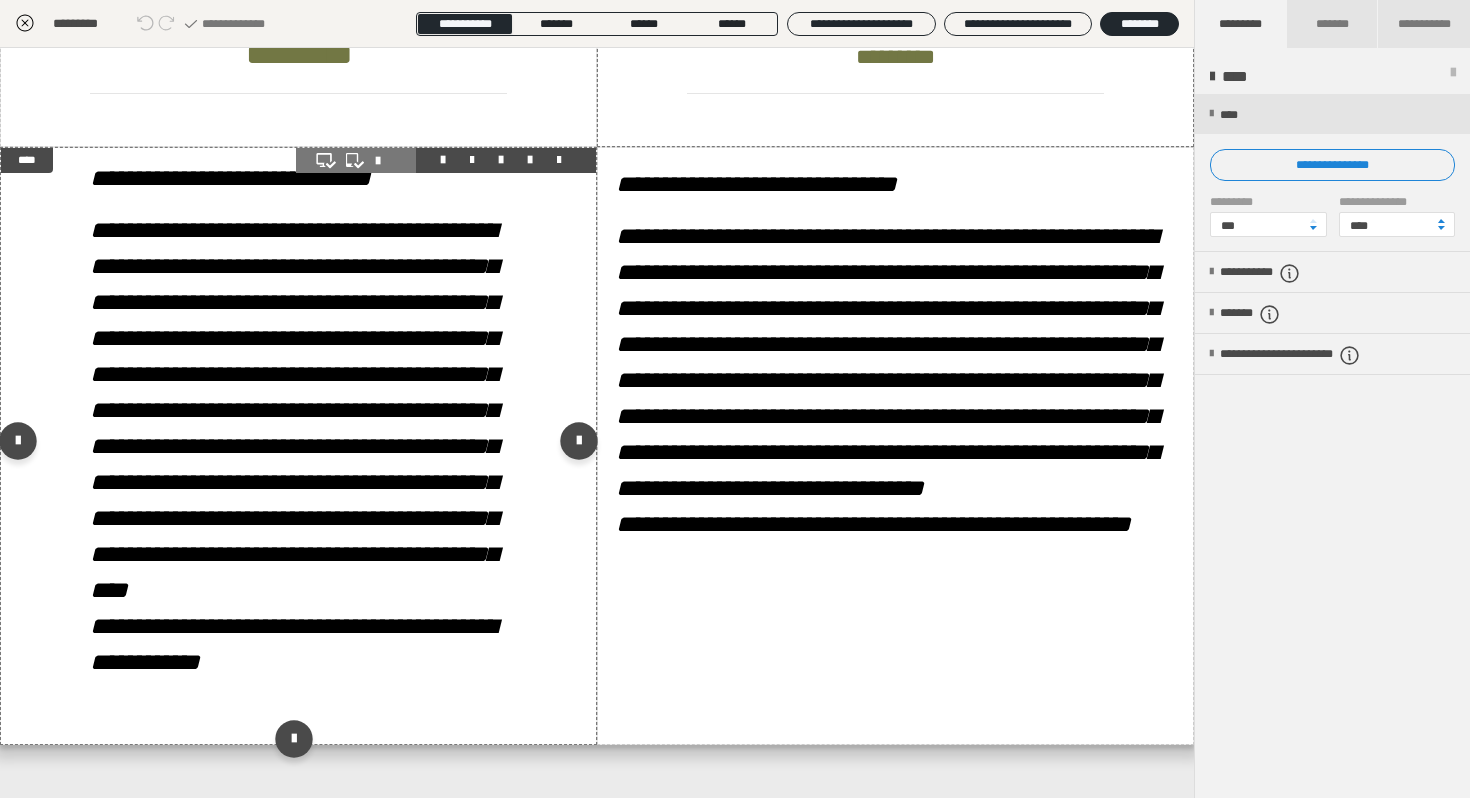 scroll, scrollTop: 31, scrollLeft: 0, axis: vertical 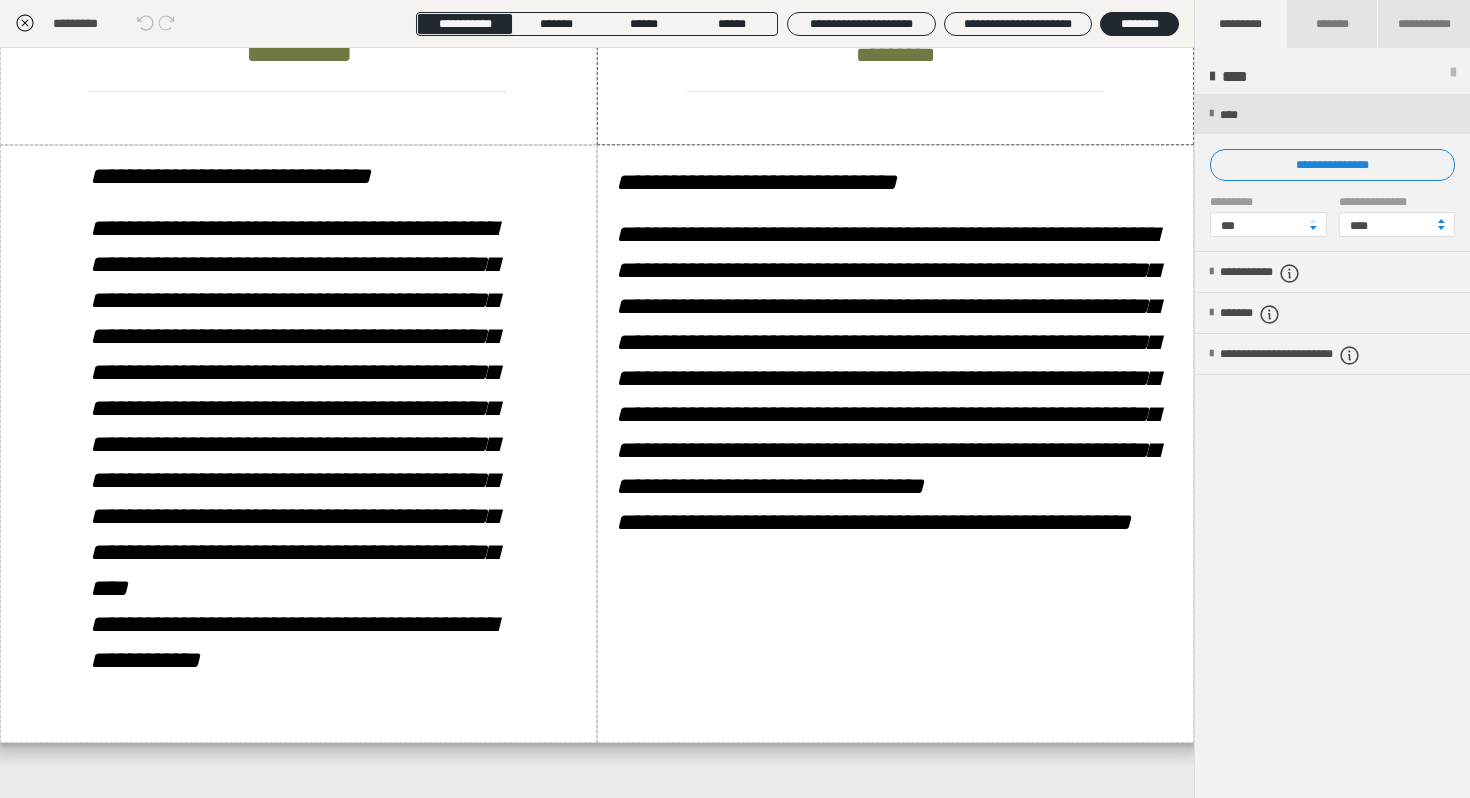 click 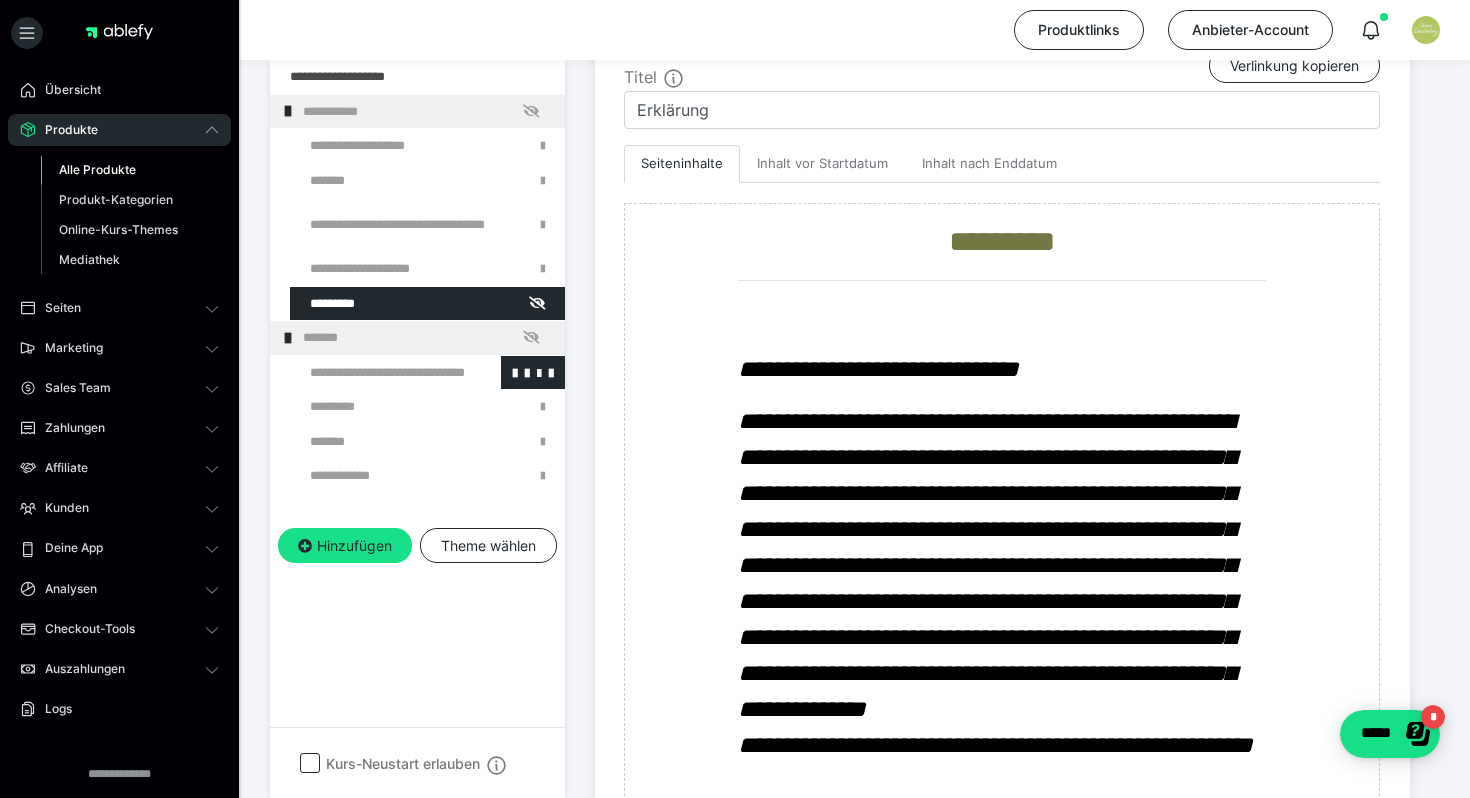 click at bounding box center (375, 373) 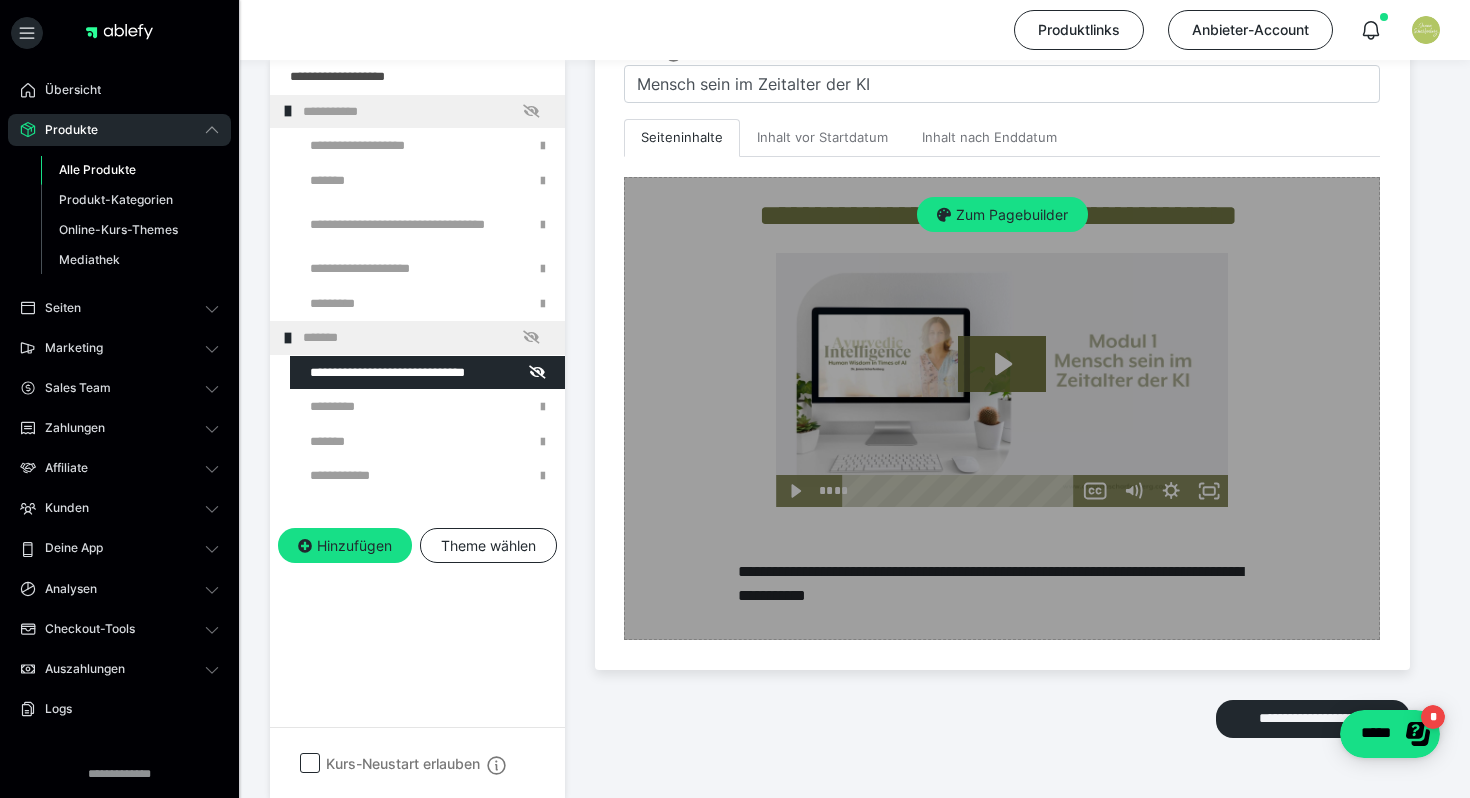 scroll, scrollTop: 538, scrollLeft: 0, axis: vertical 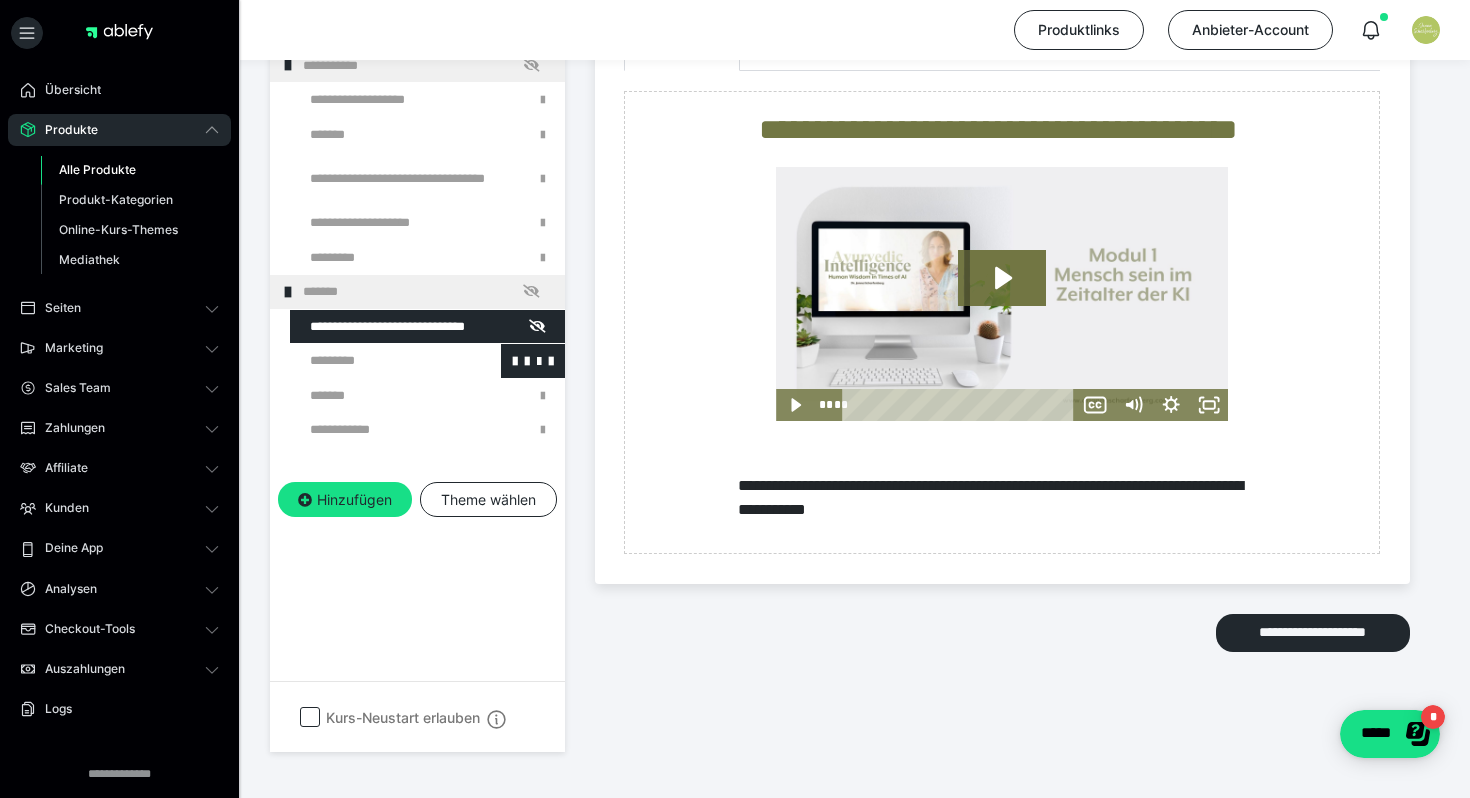 click at bounding box center [375, 361] 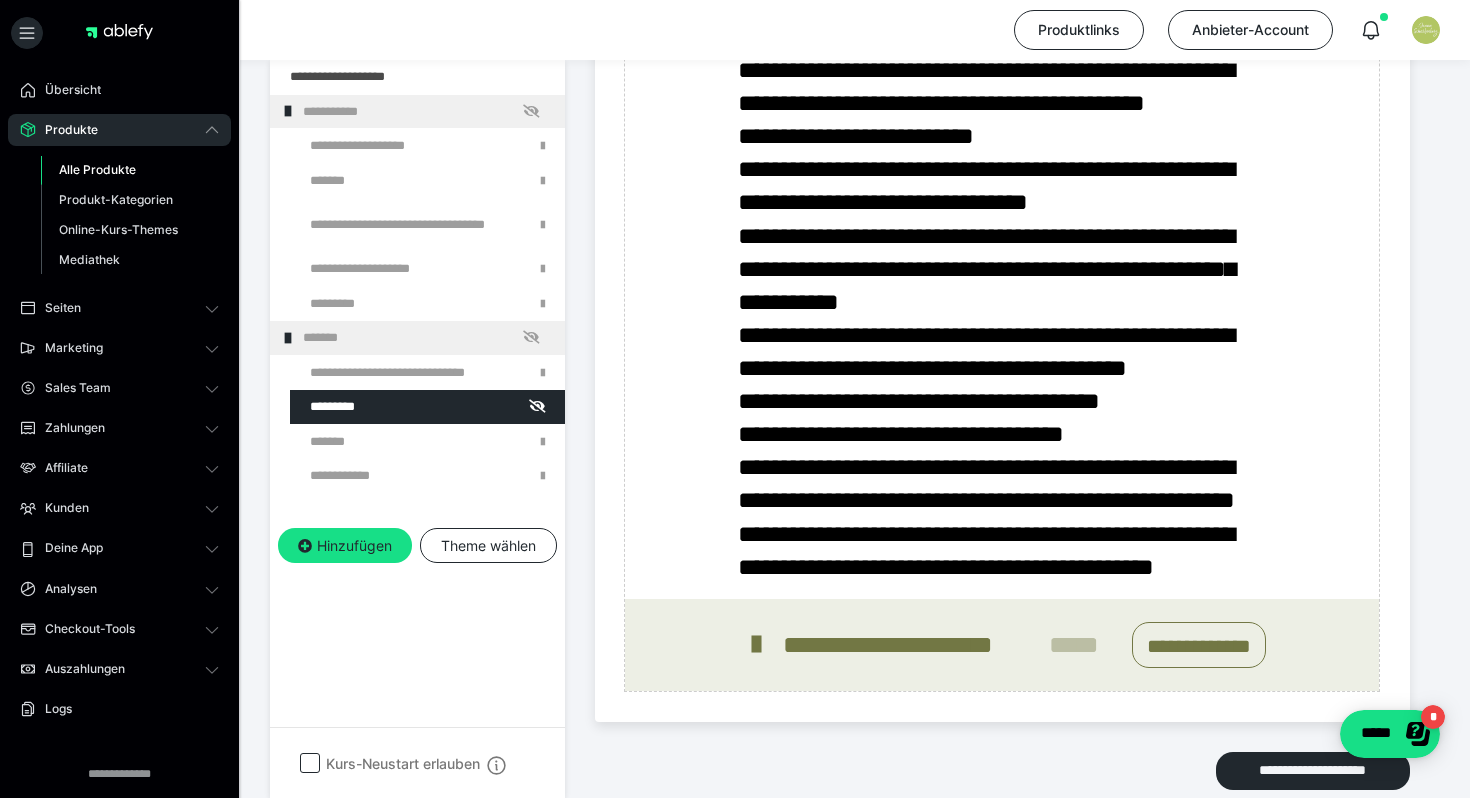 scroll, scrollTop: 1302, scrollLeft: 0, axis: vertical 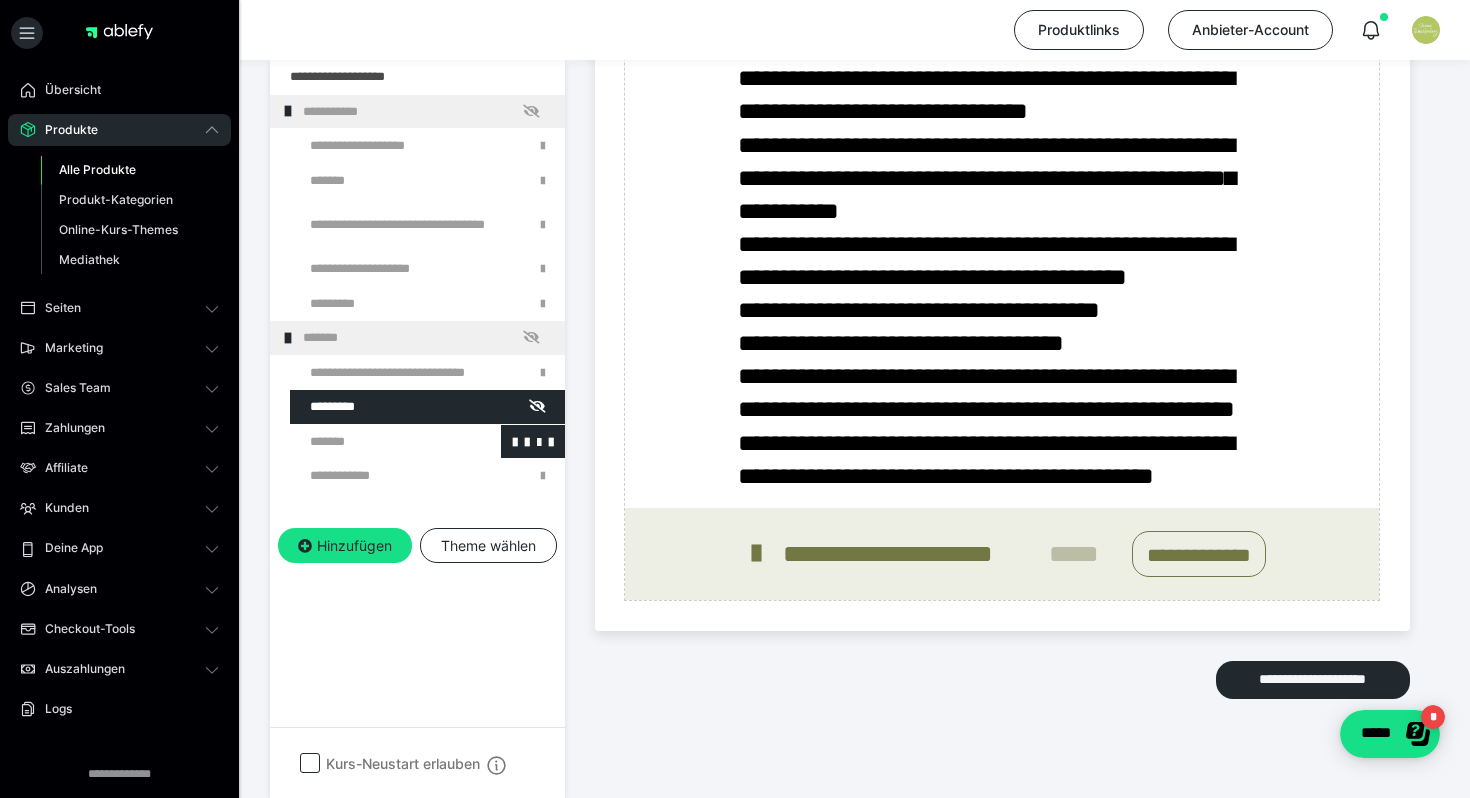 click at bounding box center [375, 442] 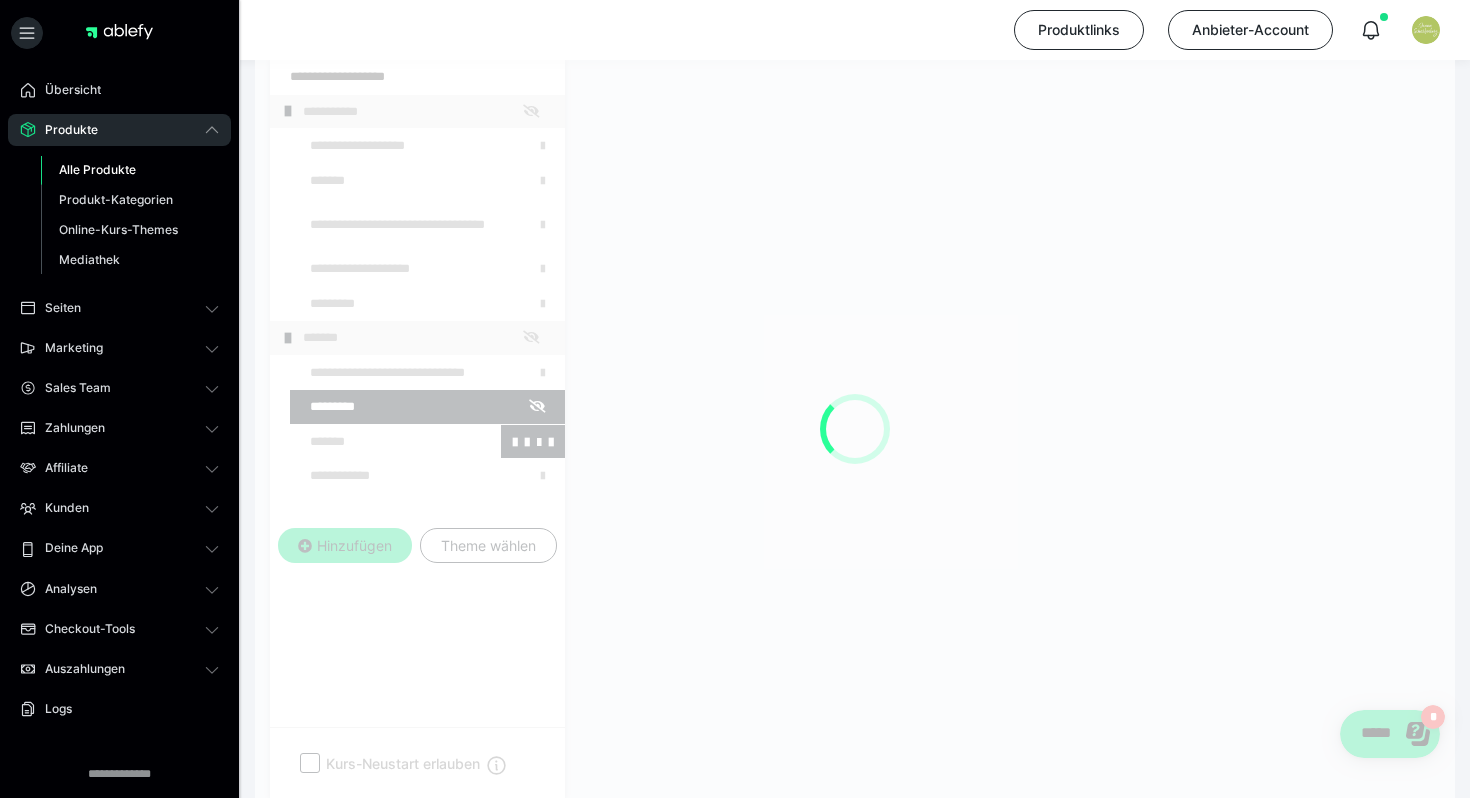 scroll, scrollTop: 290, scrollLeft: 0, axis: vertical 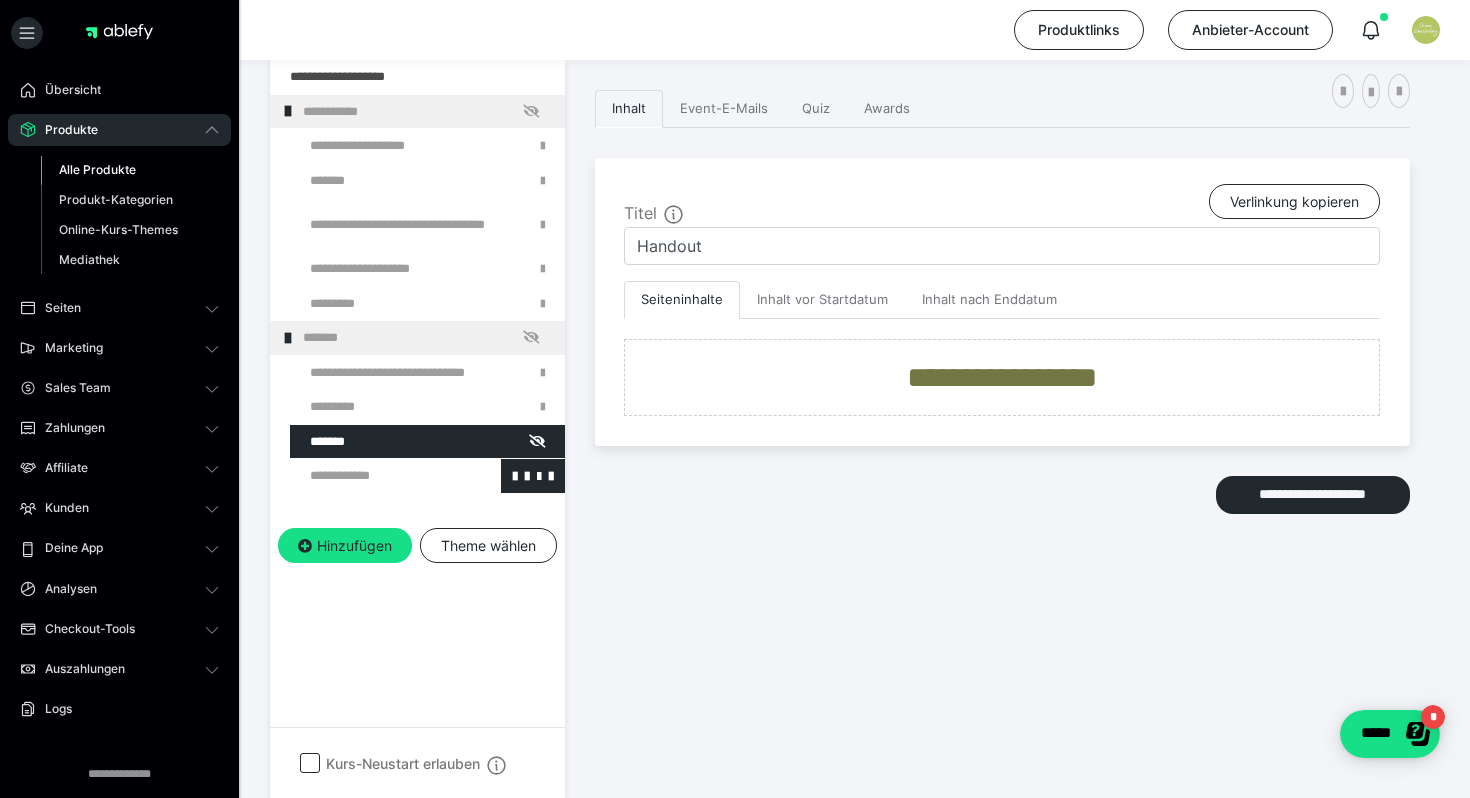 click at bounding box center [375, 476] 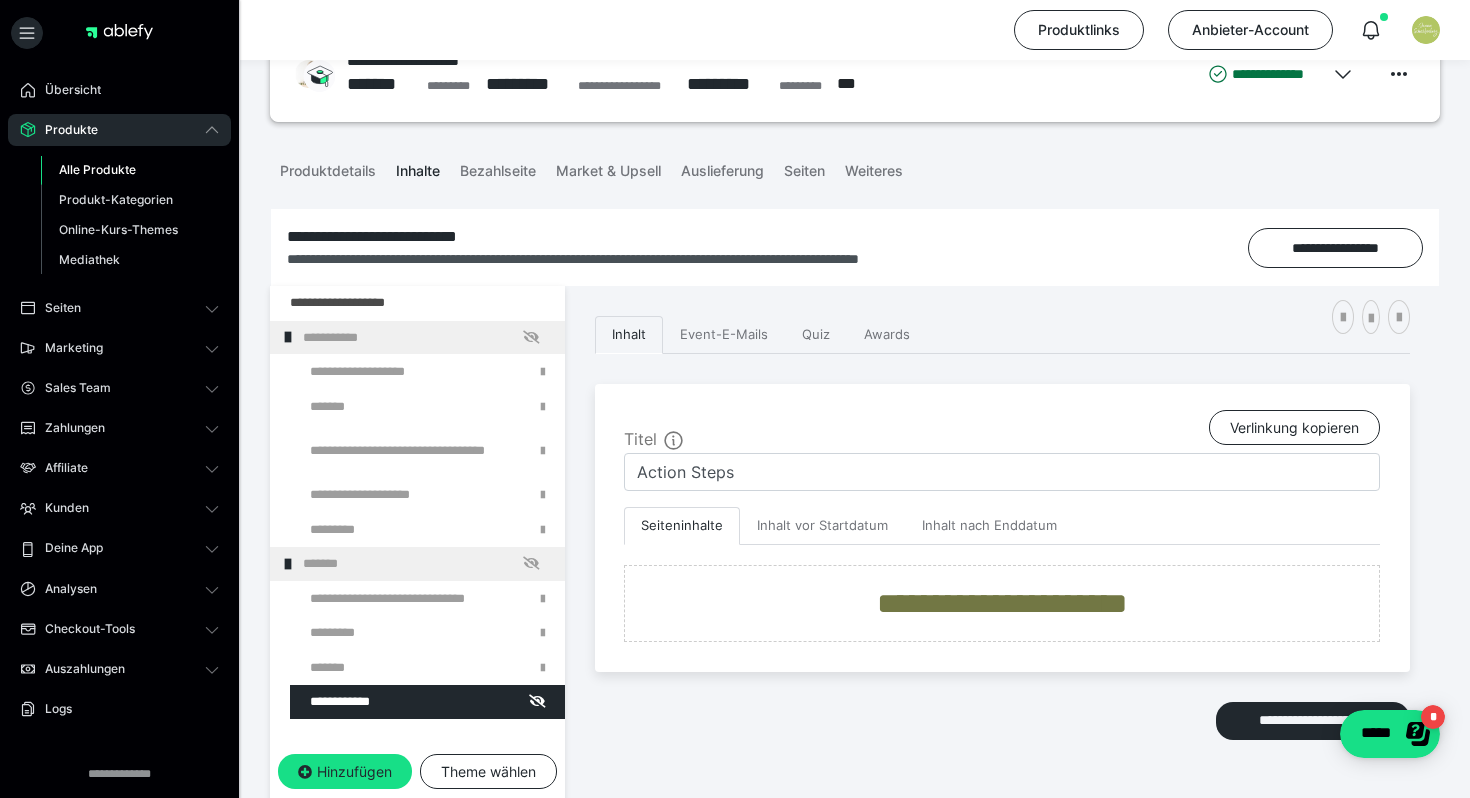 scroll, scrollTop: 0, scrollLeft: 0, axis: both 